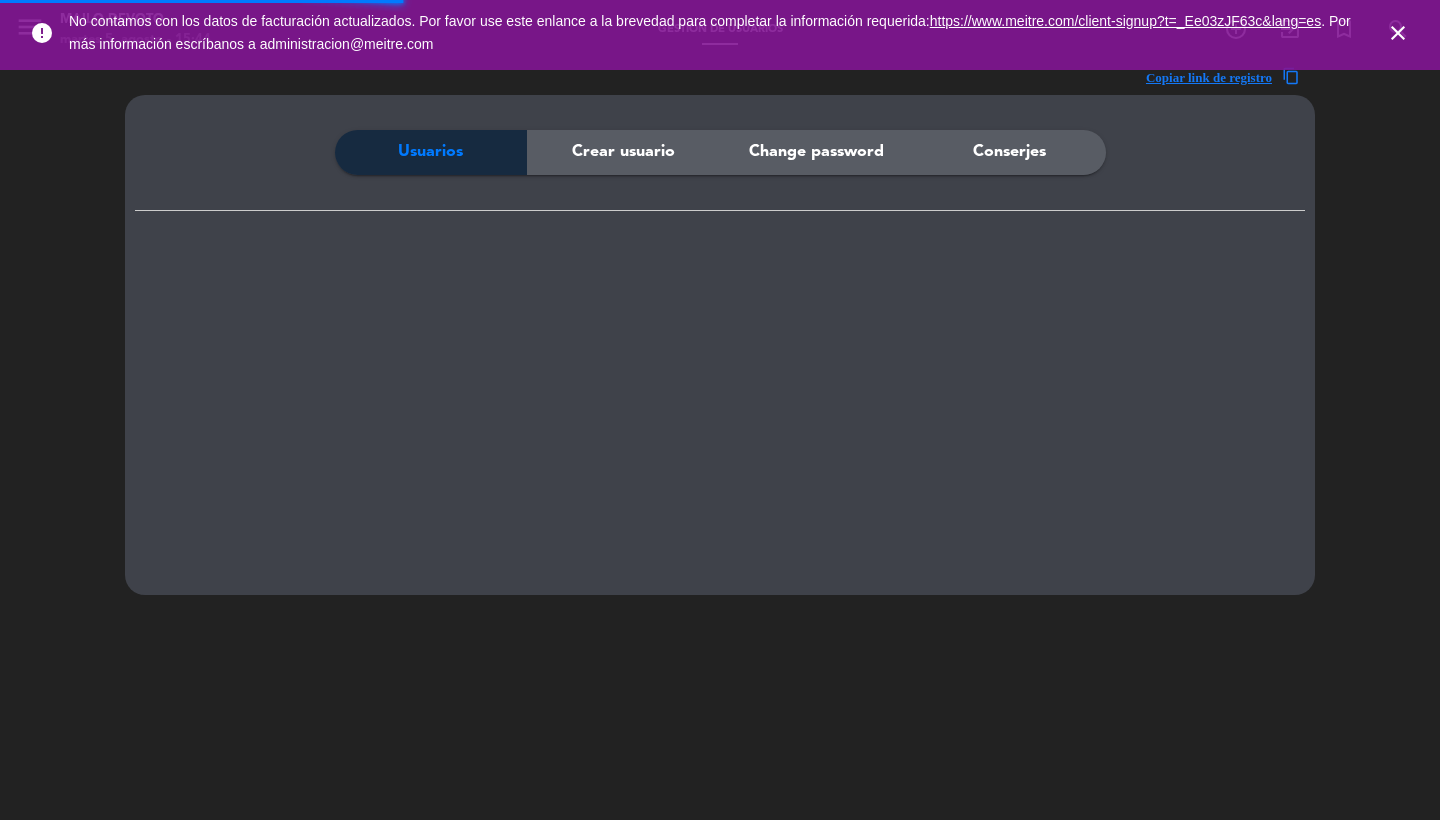 scroll, scrollTop: 0, scrollLeft: 0, axis: both 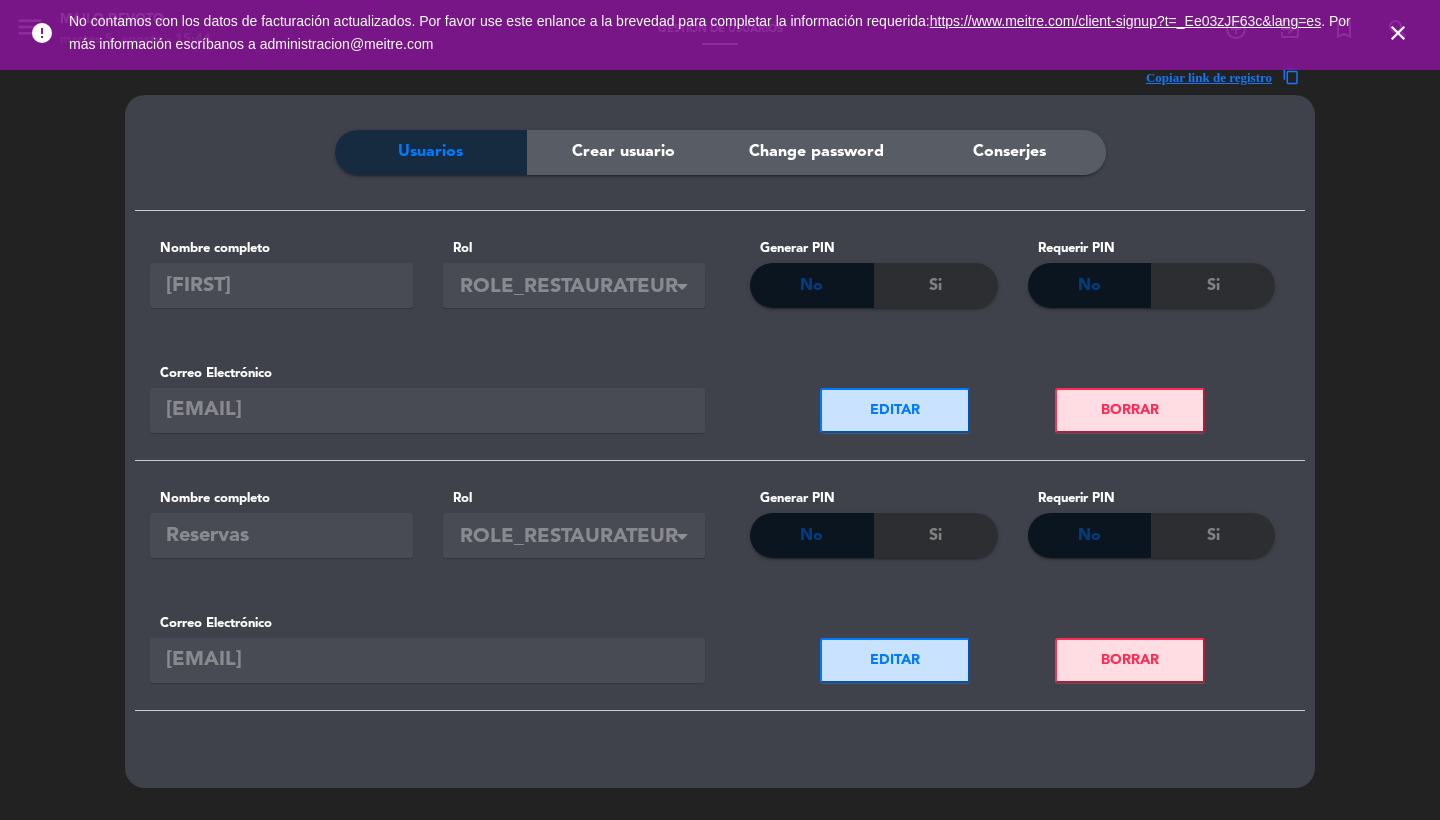click on "close" at bounding box center (1398, 33) 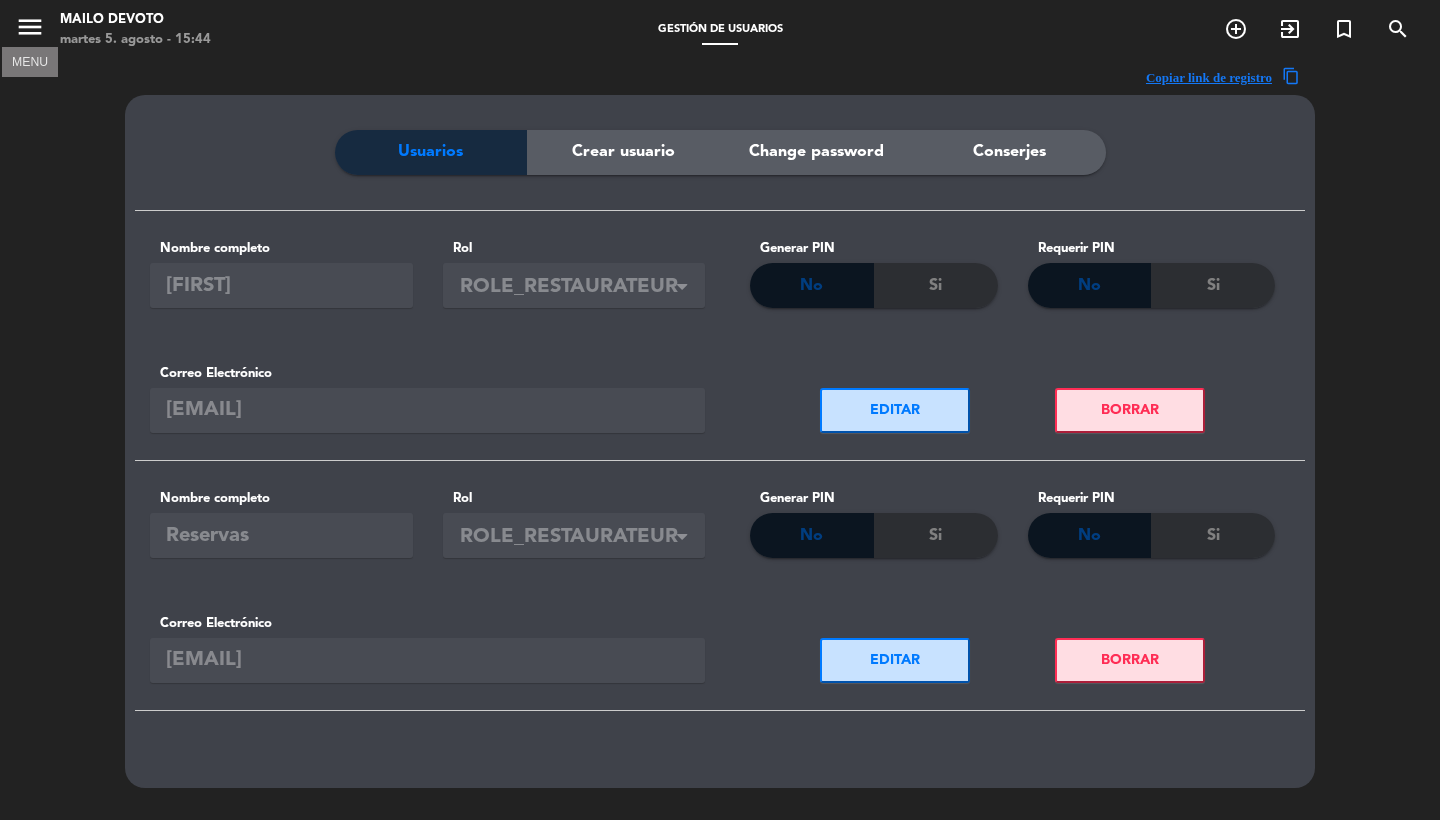 click on "menu" at bounding box center [30, 27] 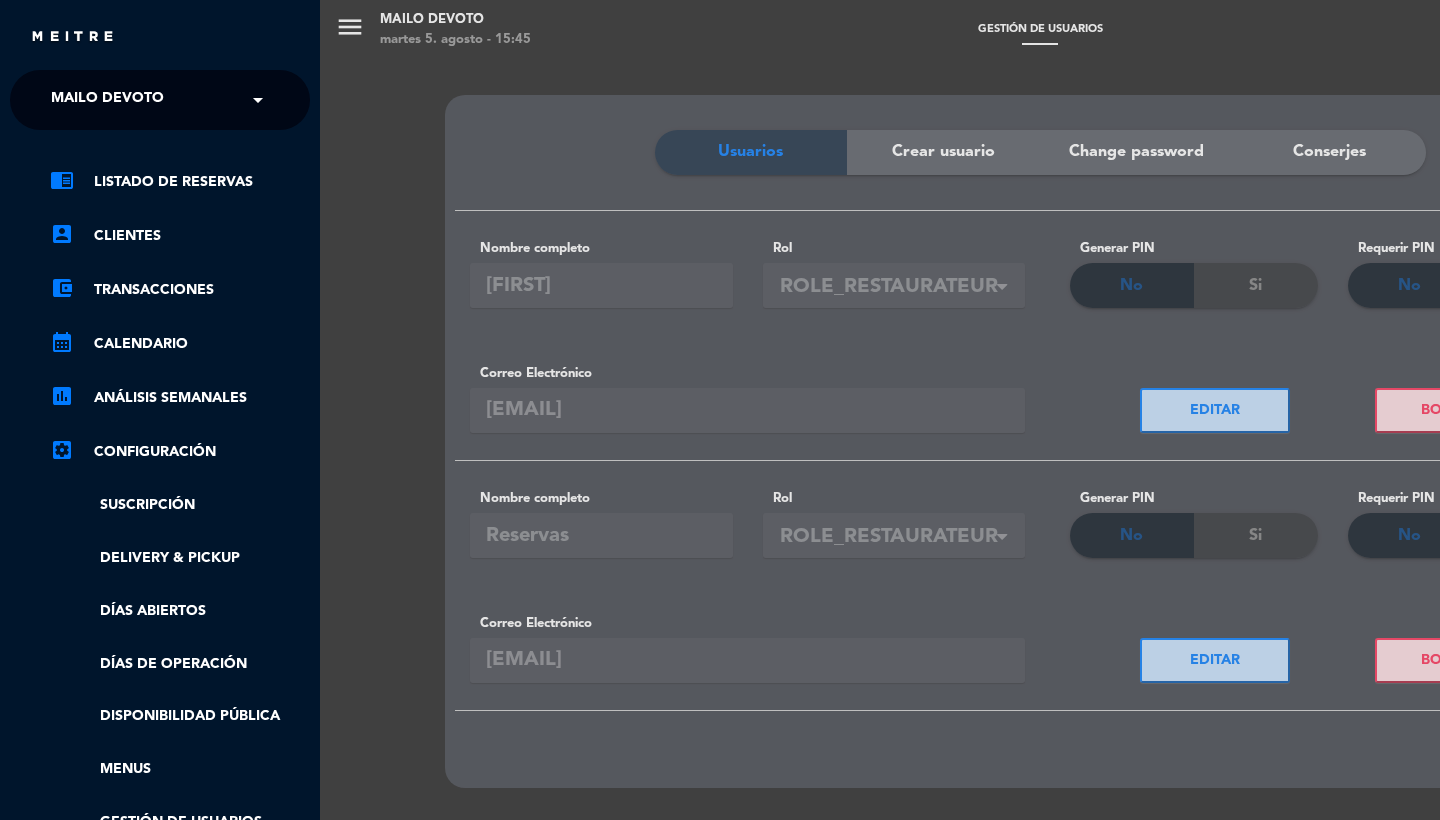 click on "Mailo Devoto" 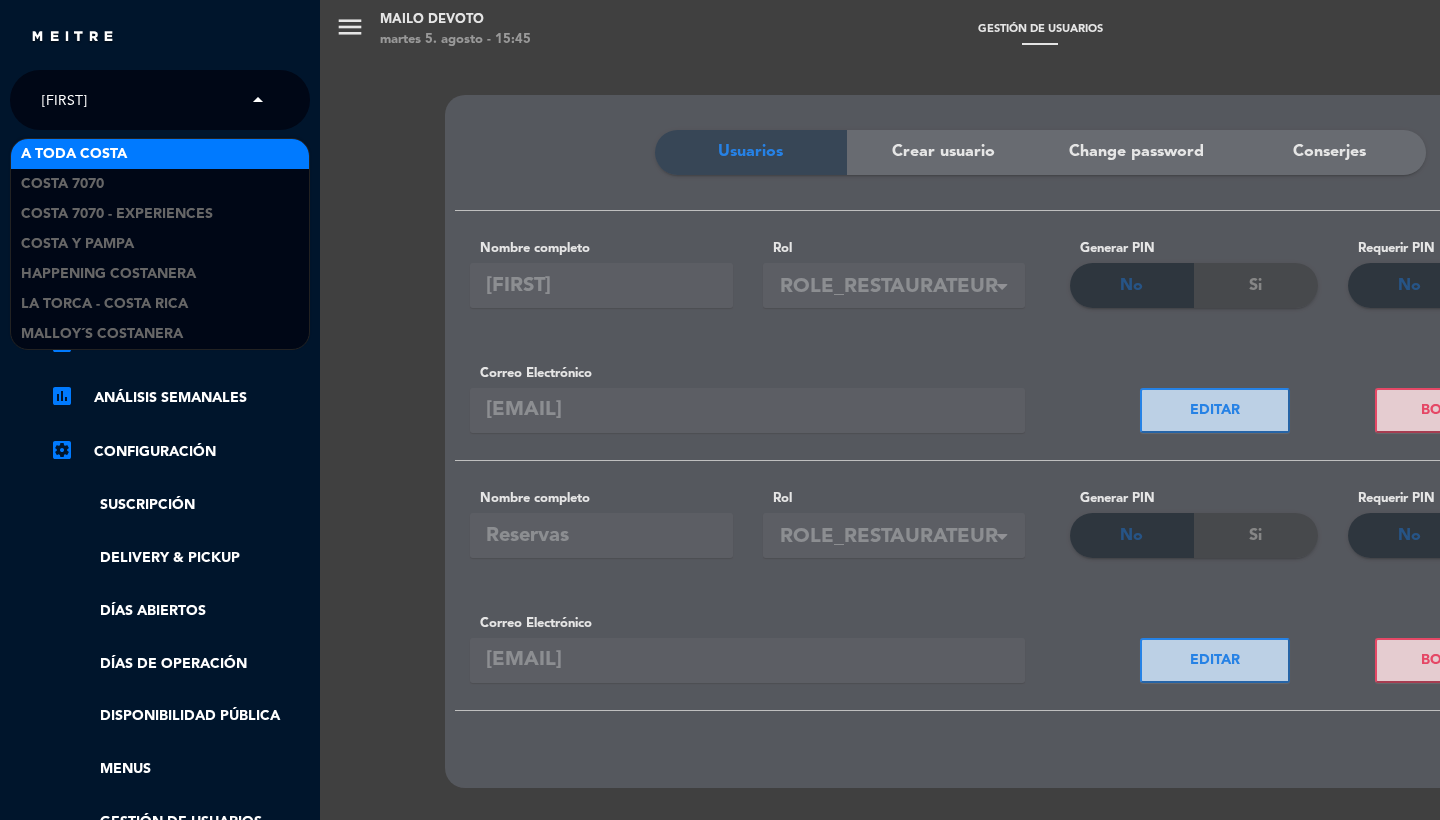 scroll, scrollTop: 0, scrollLeft: 0, axis: both 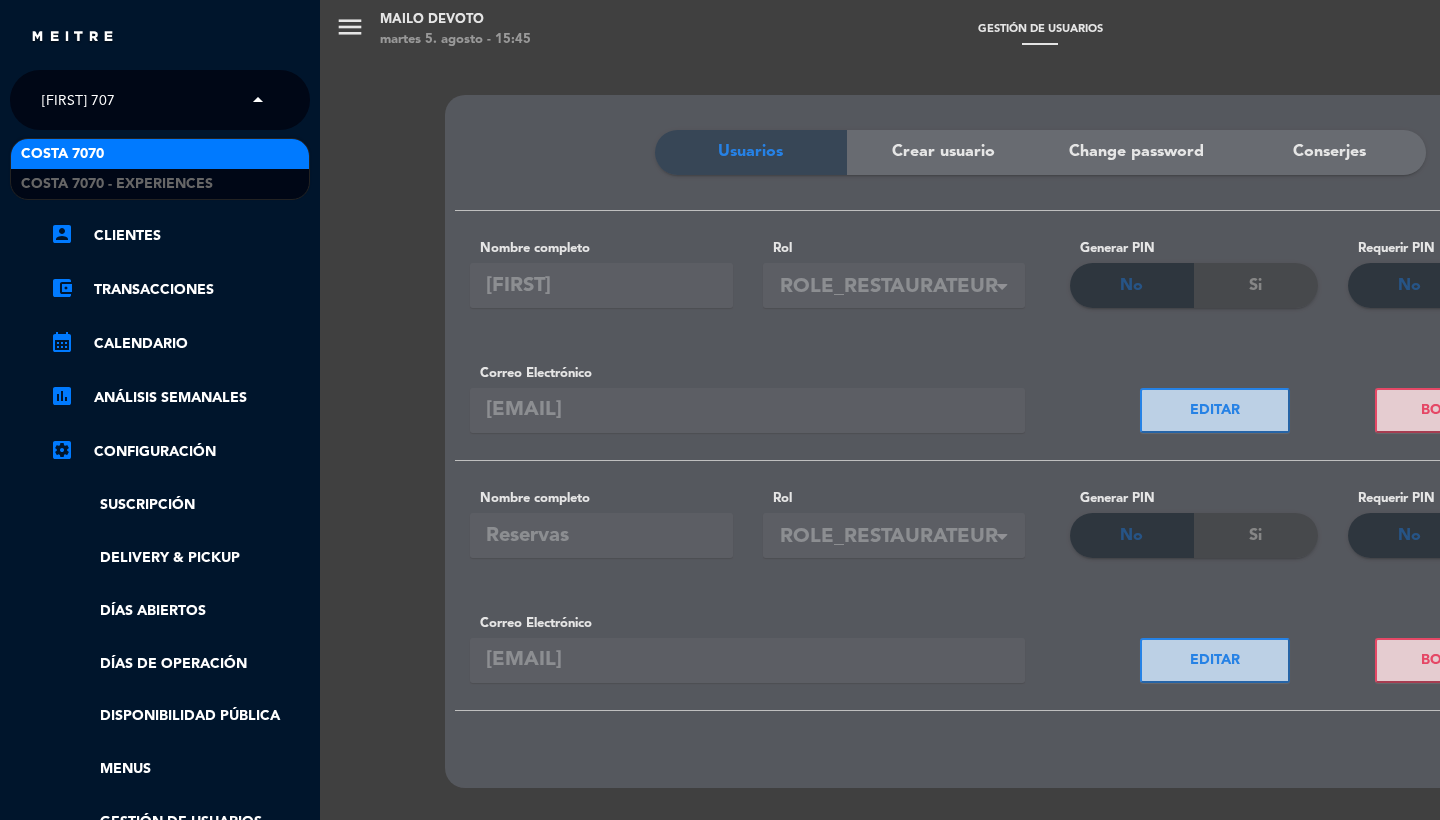 type on "[FIRST] 7070" 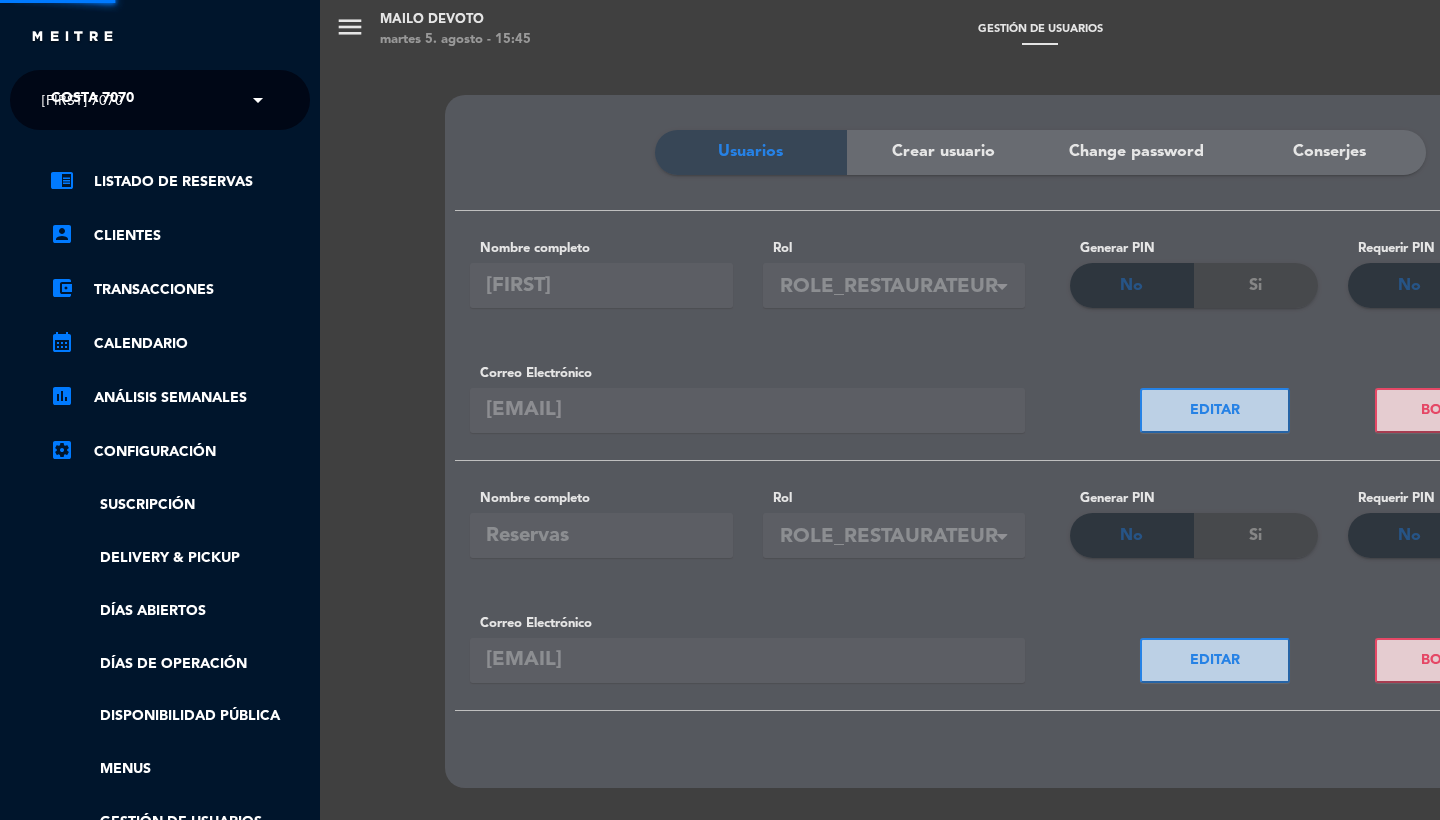 type 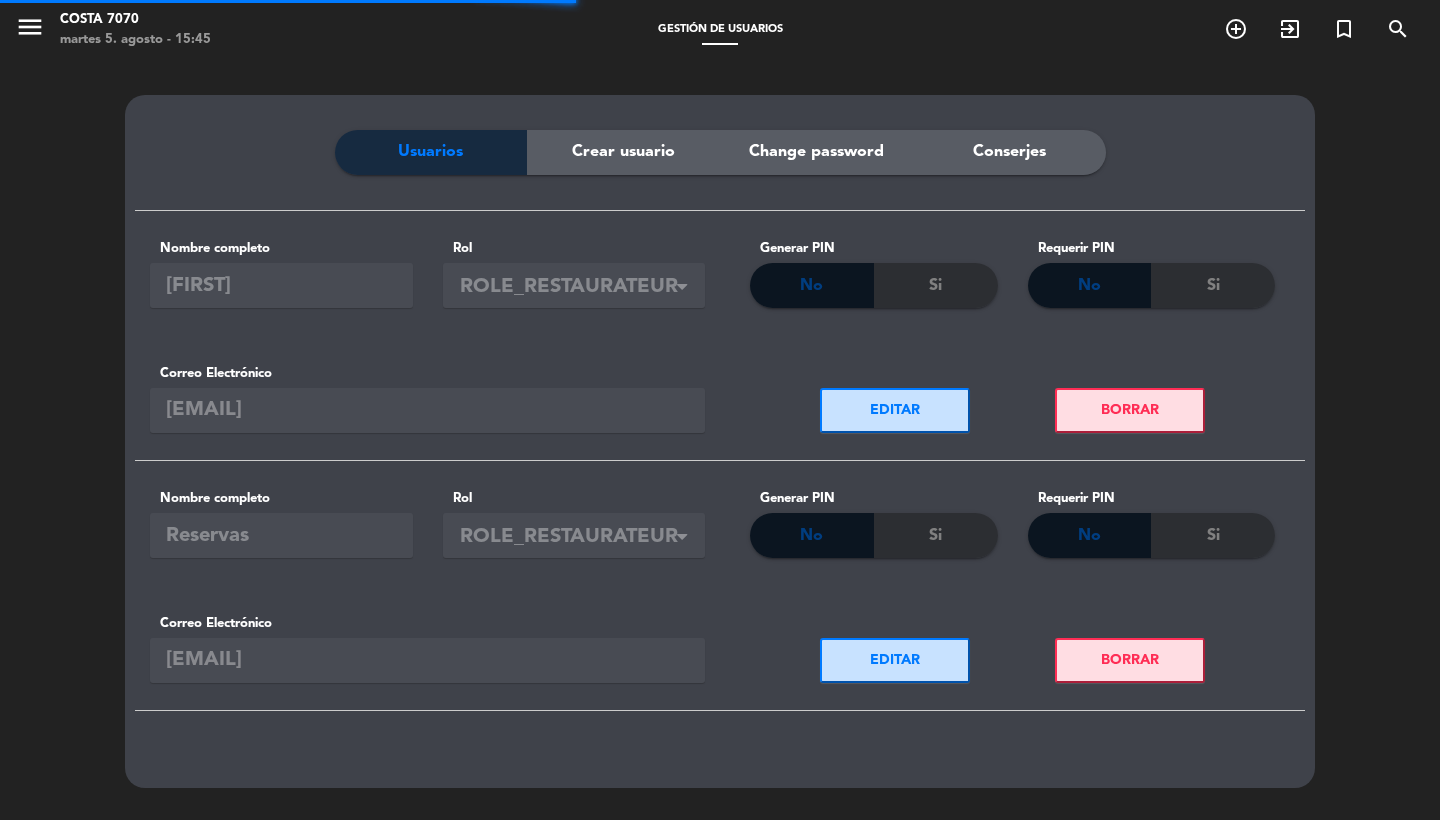 click on "menu" at bounding box center [30, 27] 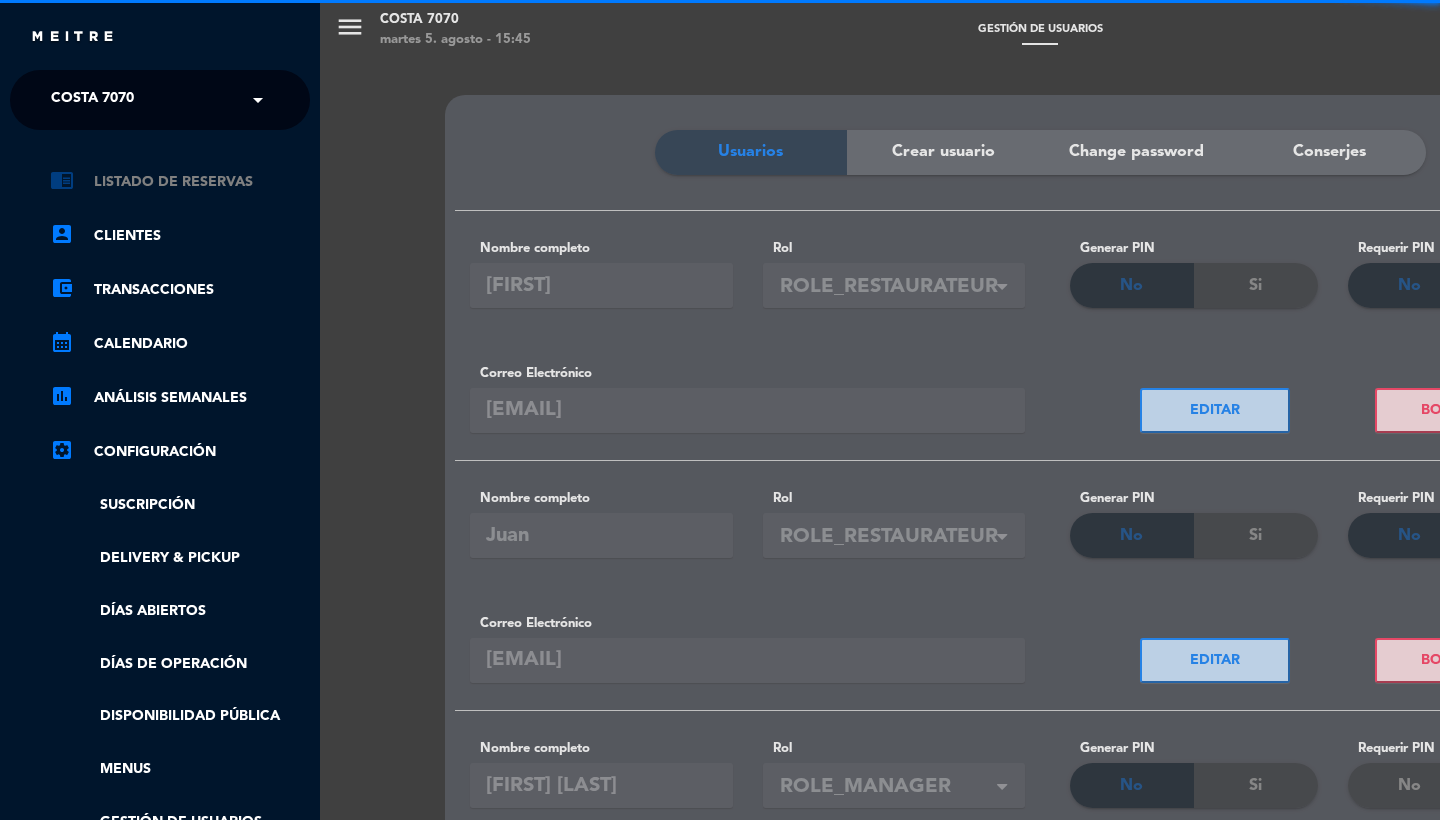 click on "chrome_reader_mode   Listado de Reservas" 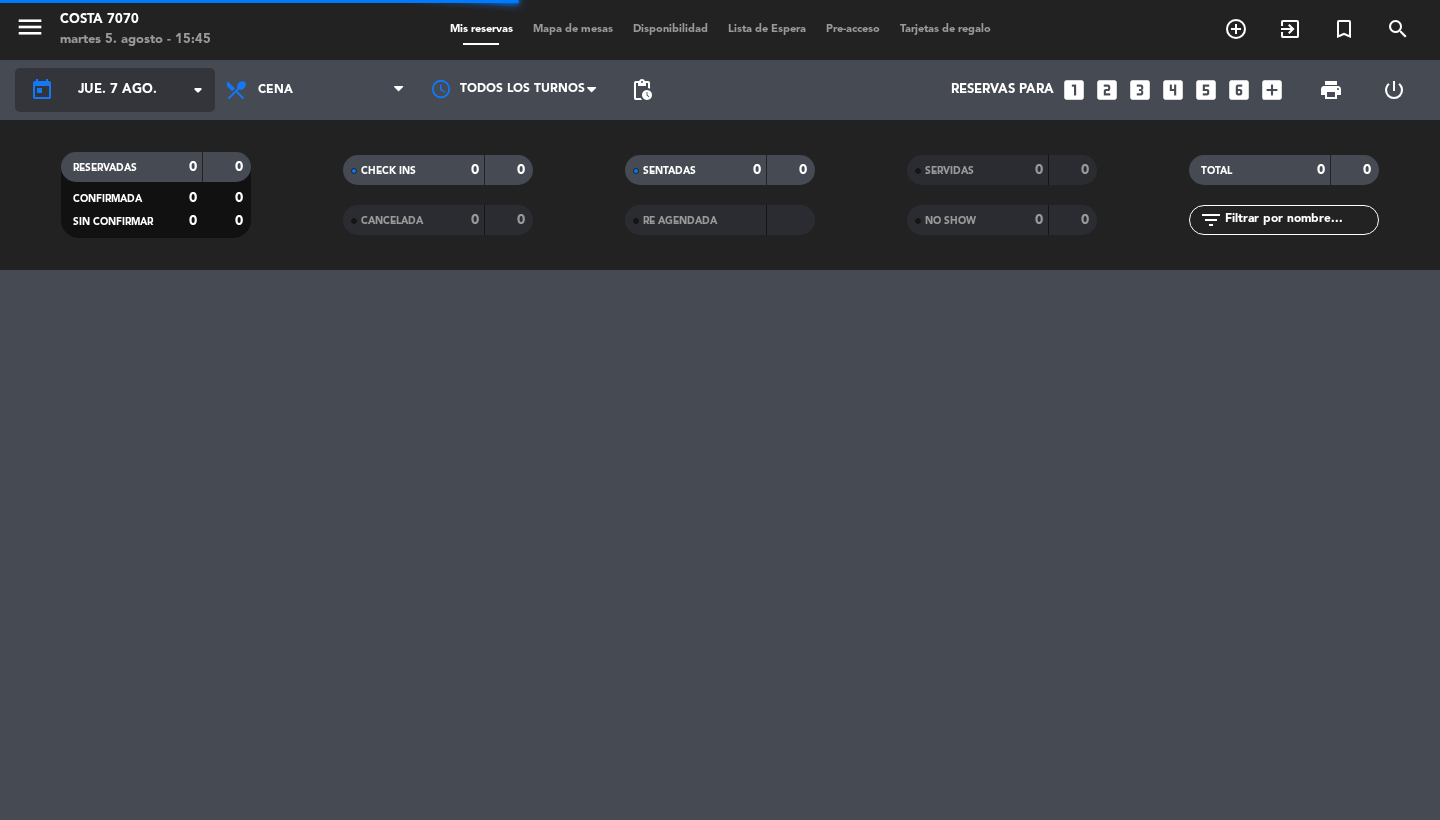 click on "jue. 7 ago." 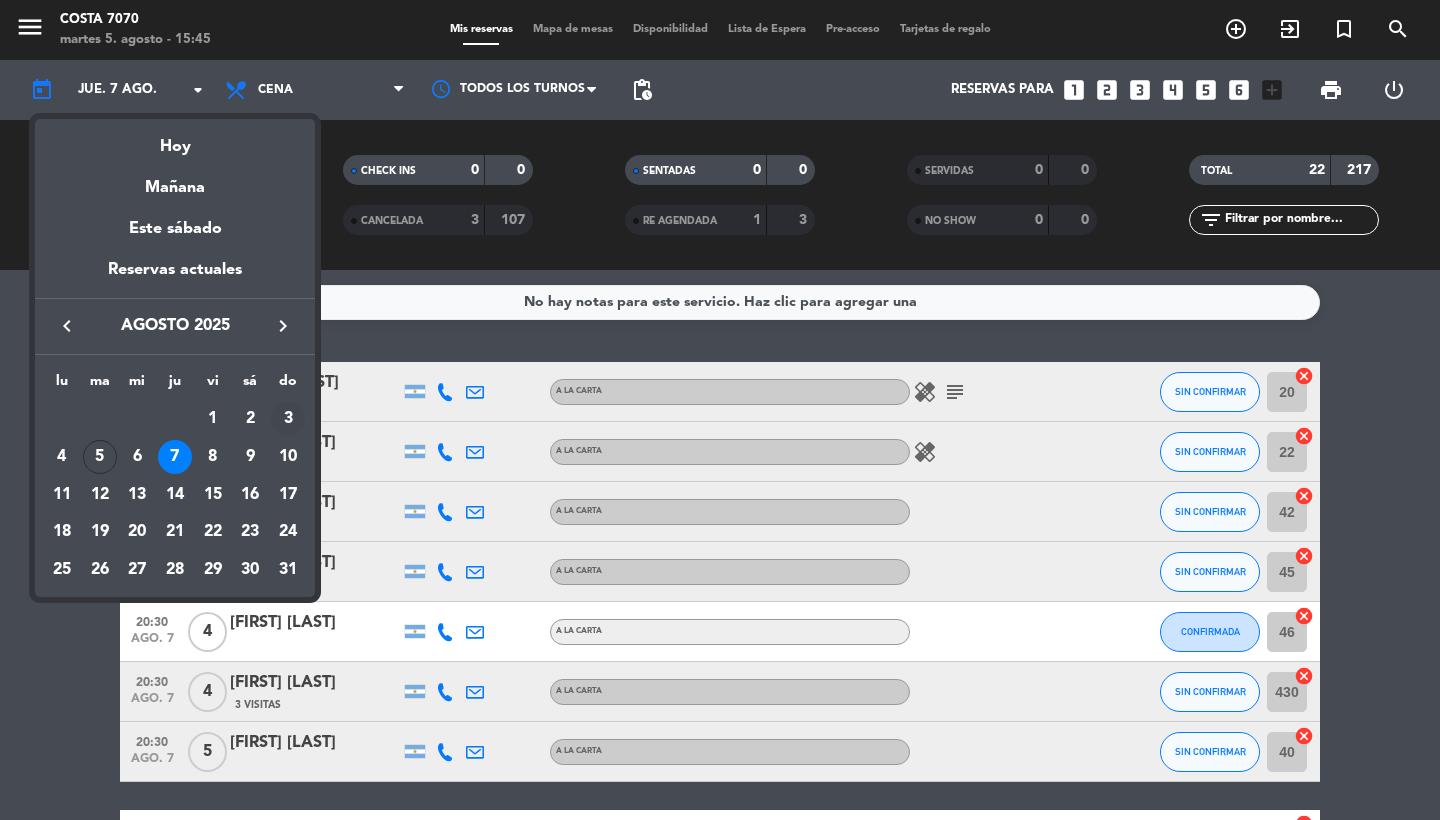 click on "3" at bounding box center (288, 419) 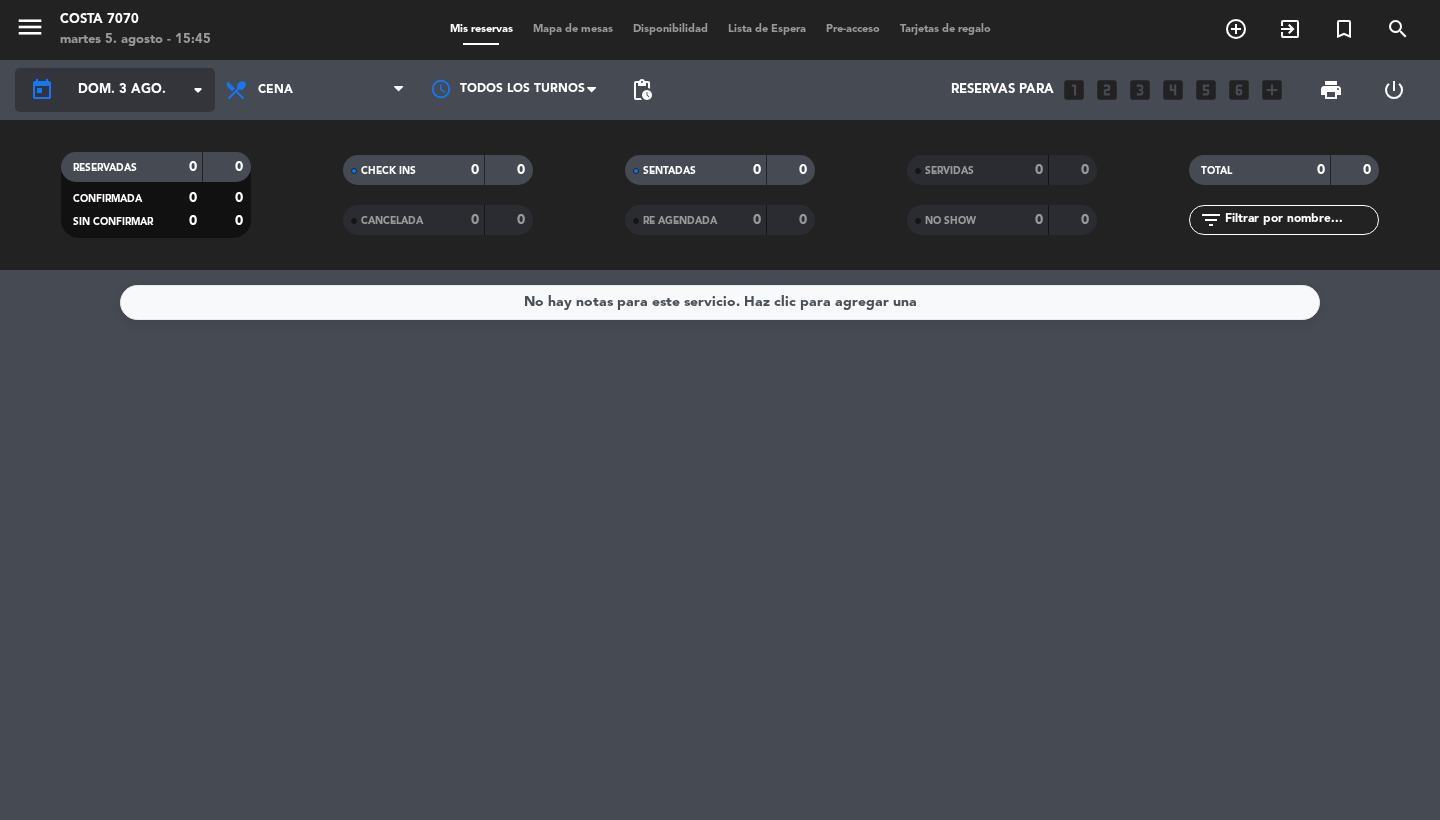 click on "dom. 3 ago." 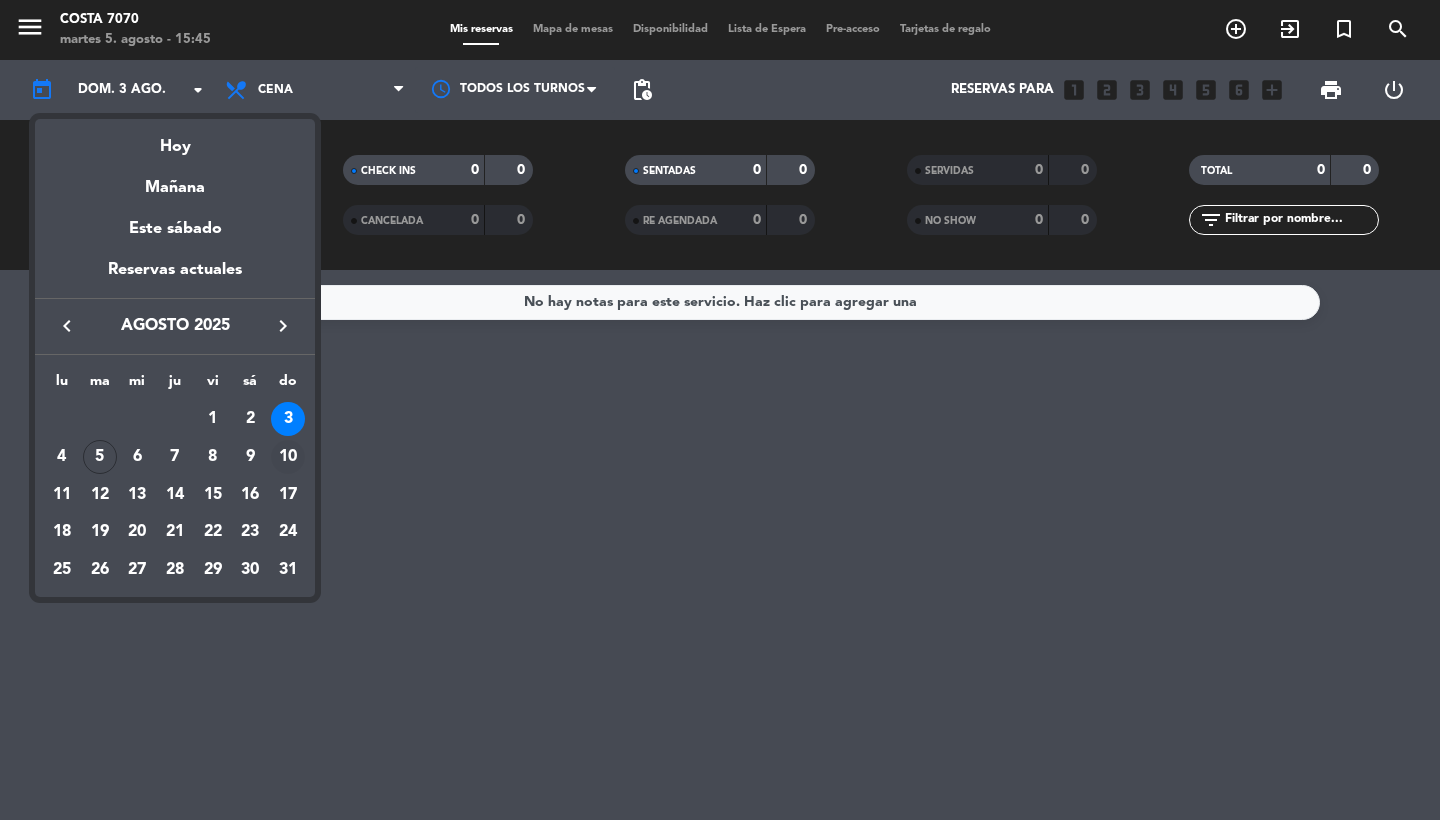 click on "10" at bounding box center (288, 457) 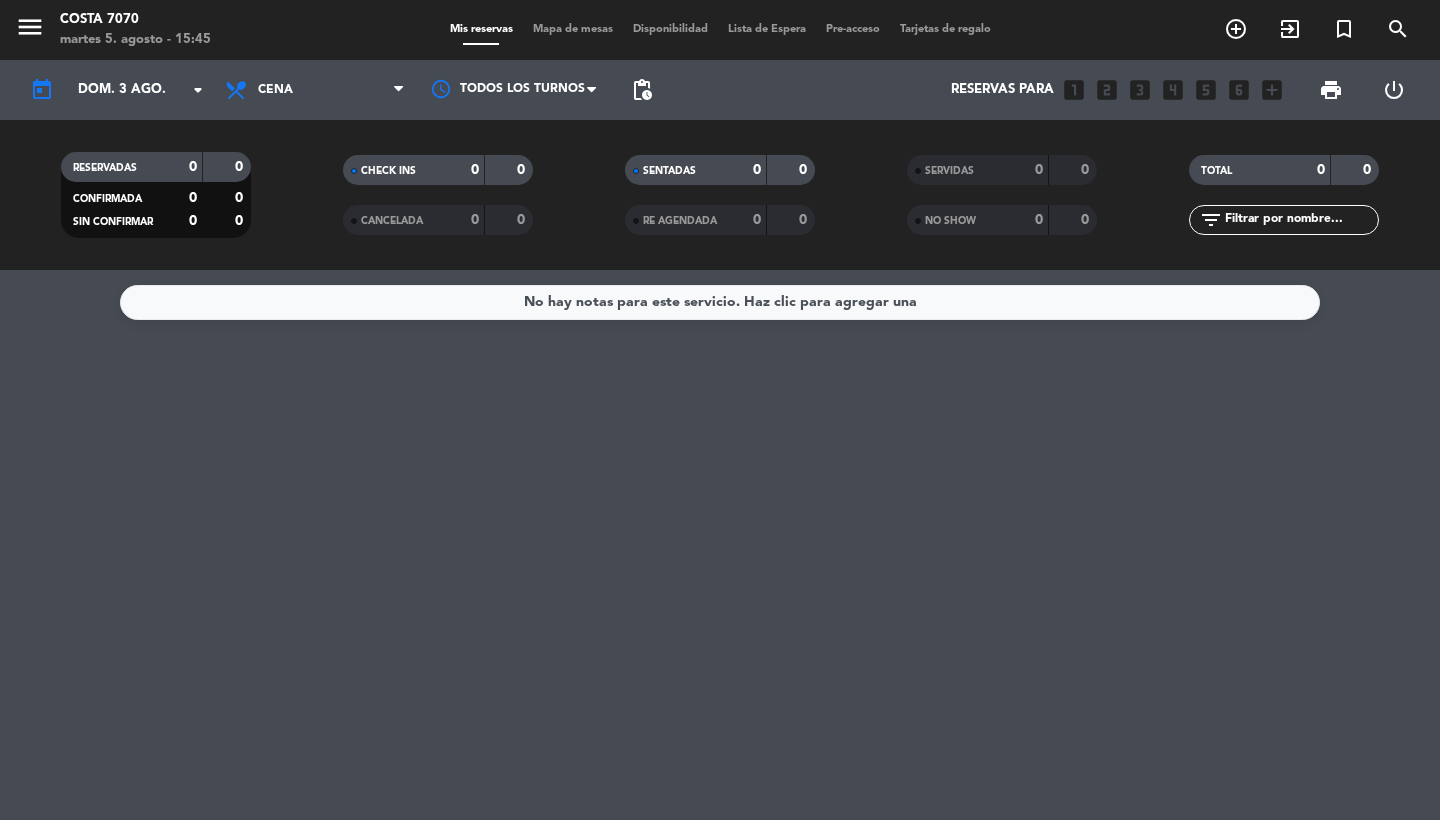 type on "dom. 10 ago." 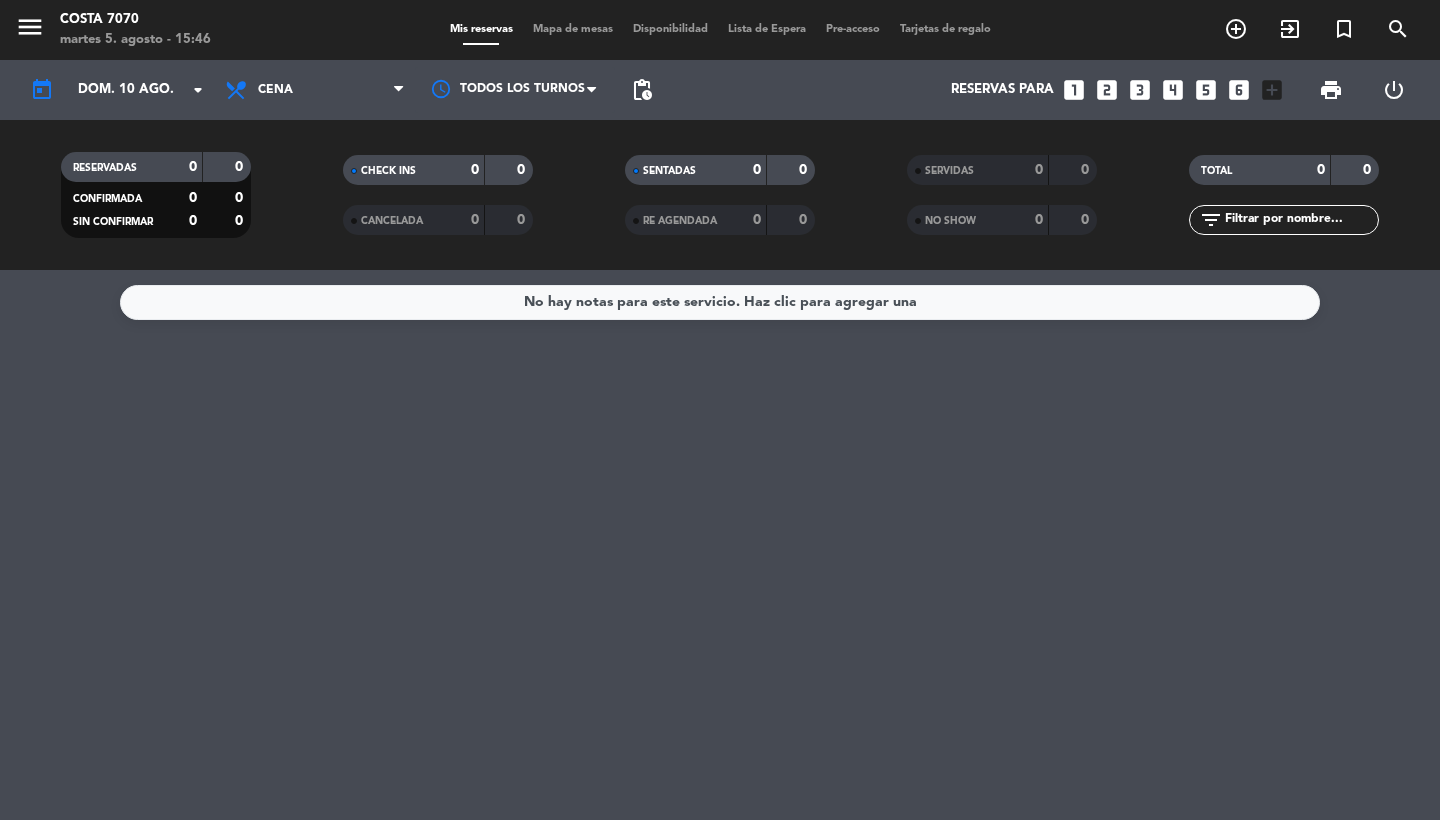 click on "menu" at bounding box center (30, 27) 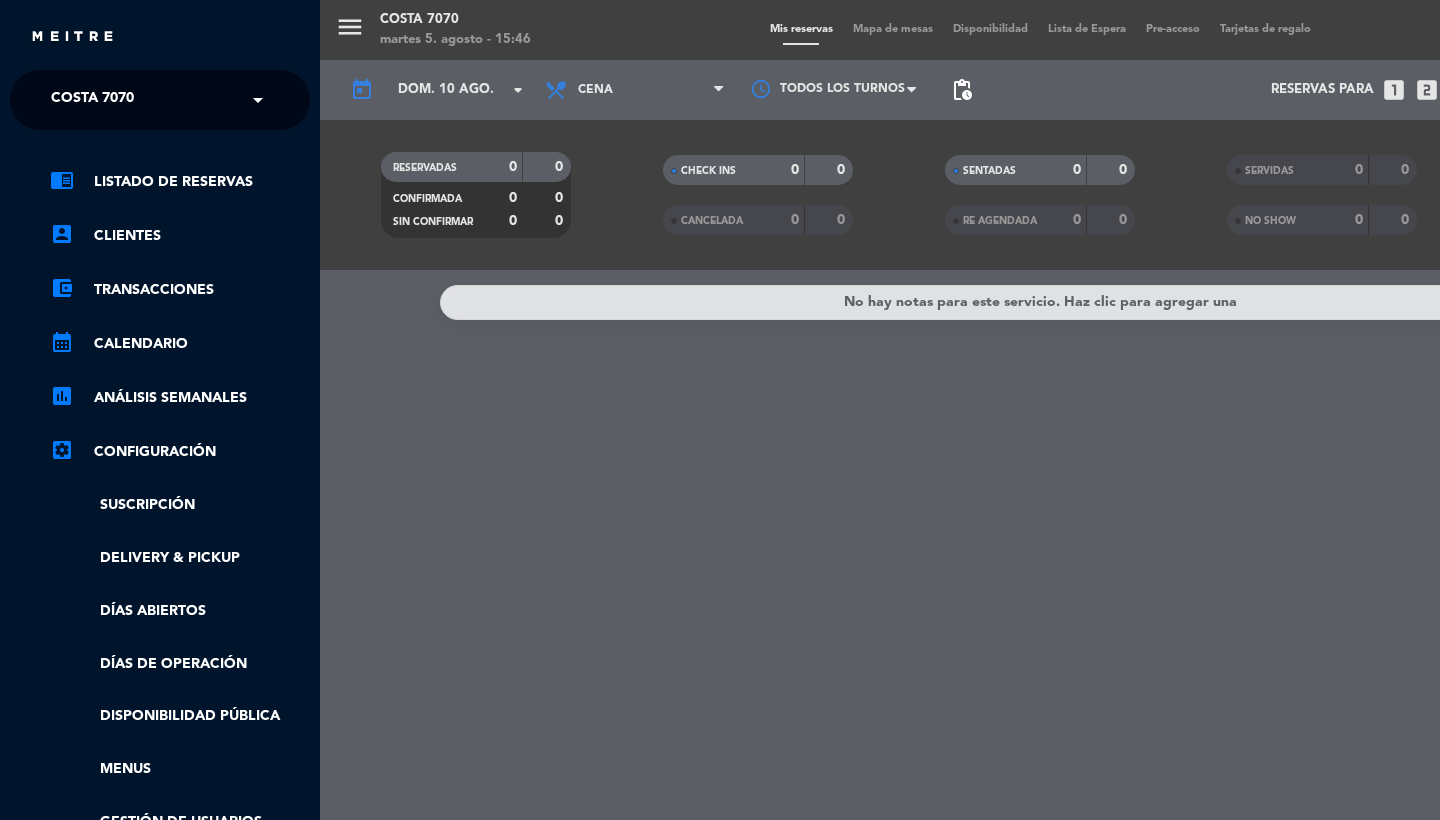 click on "Costa 7070" 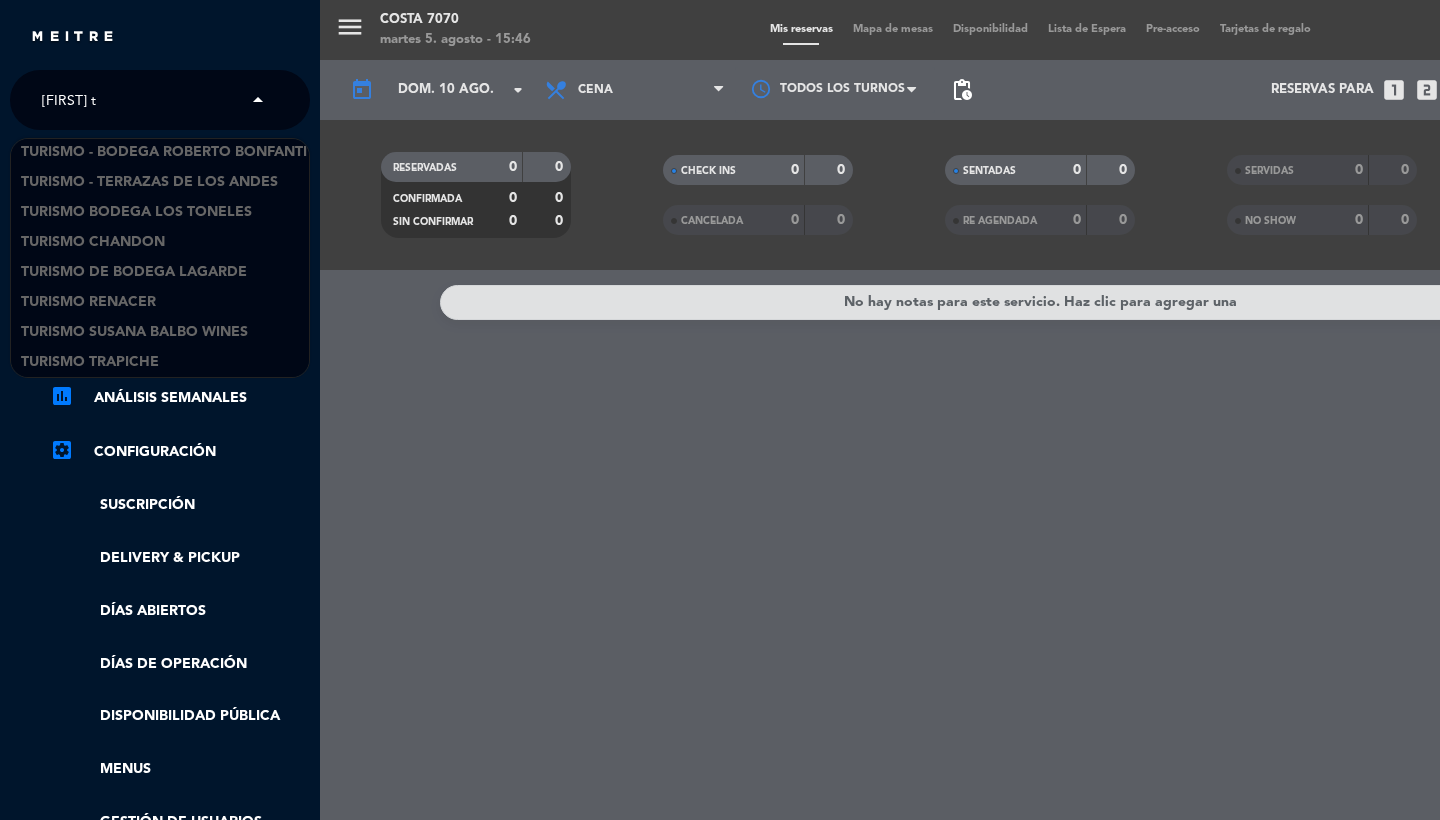 scroll, scrollTop: 0, scrollLeft: 0, axis: both 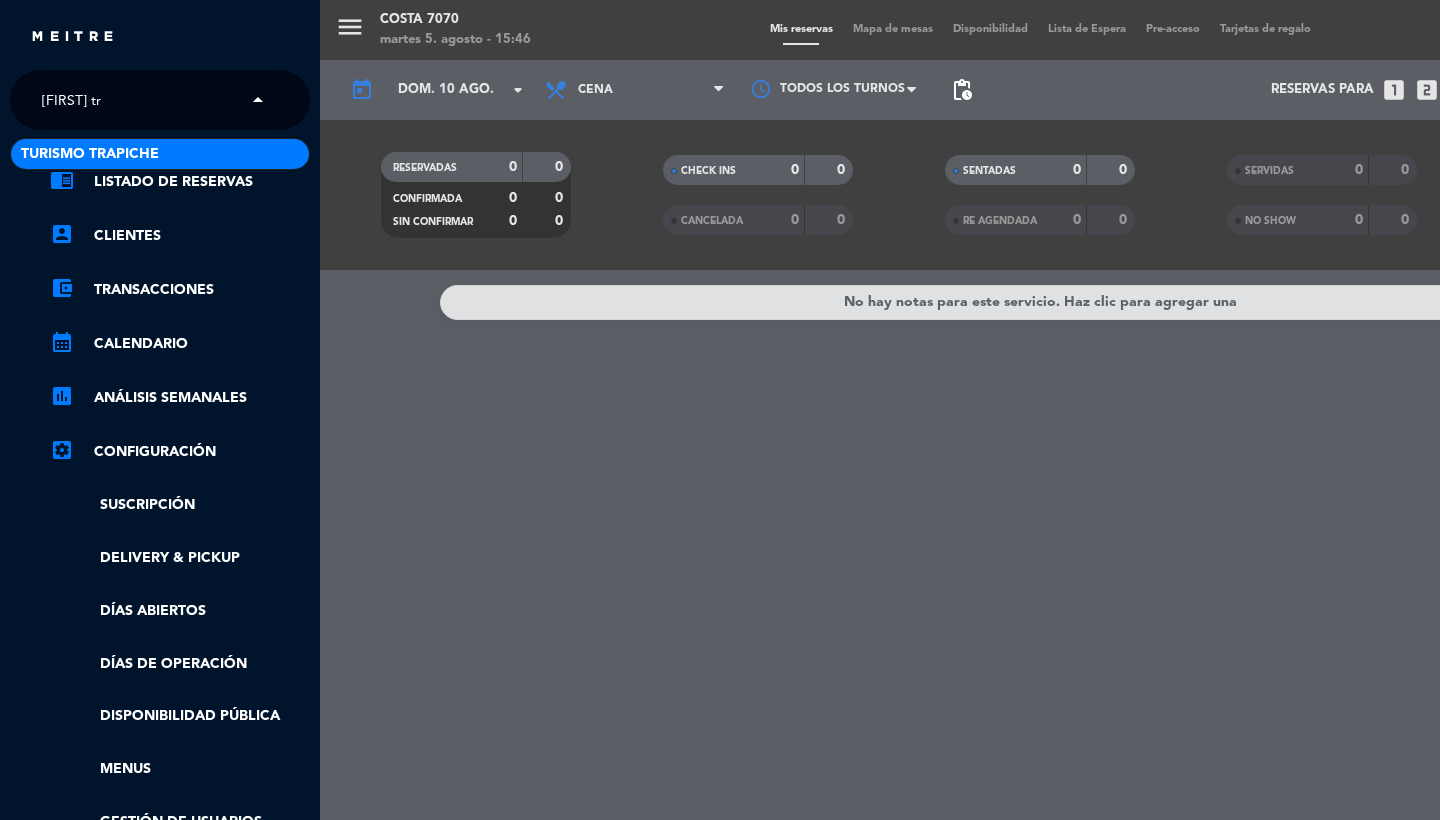 type on "[FIRST] tra" 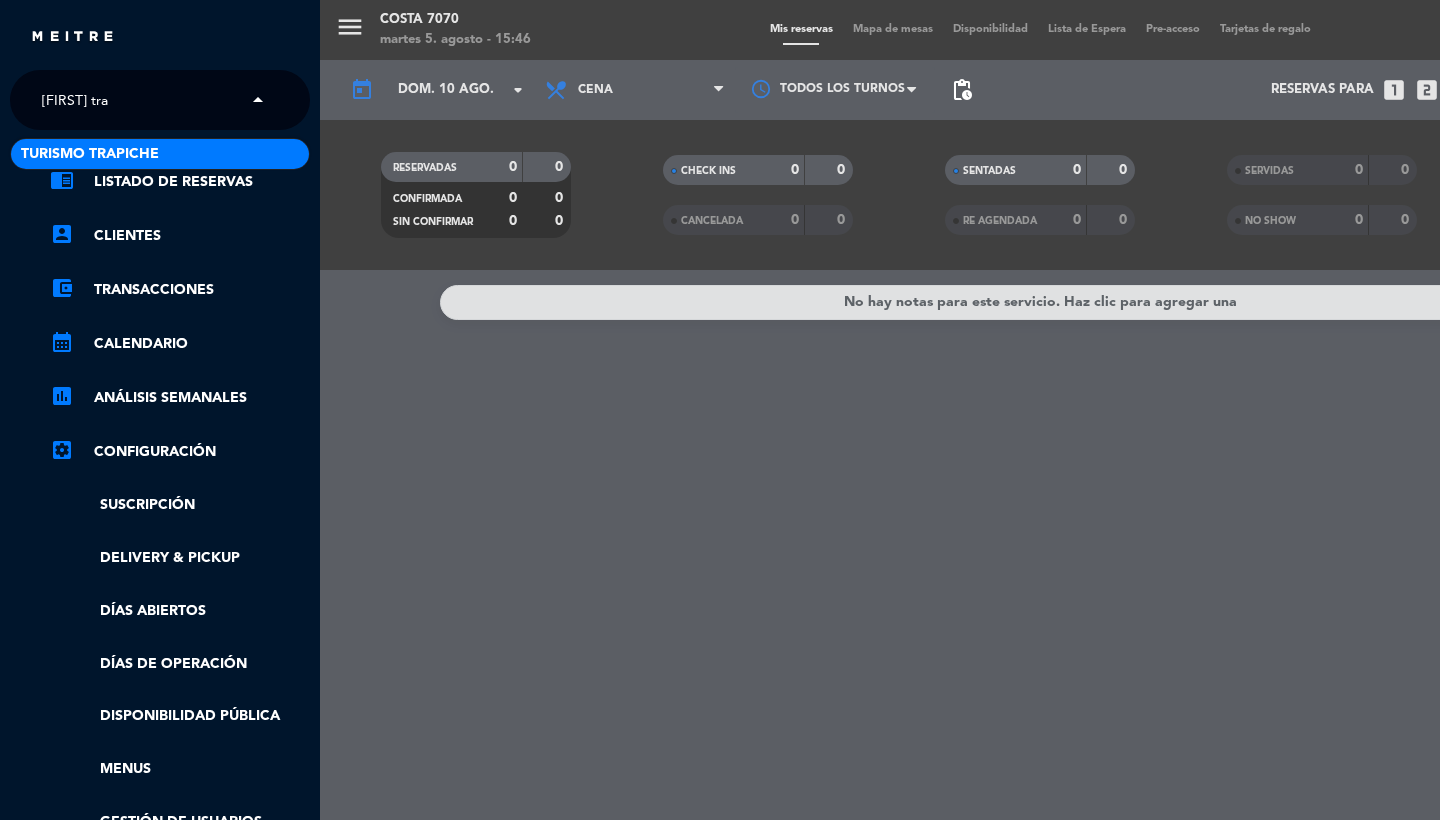 type 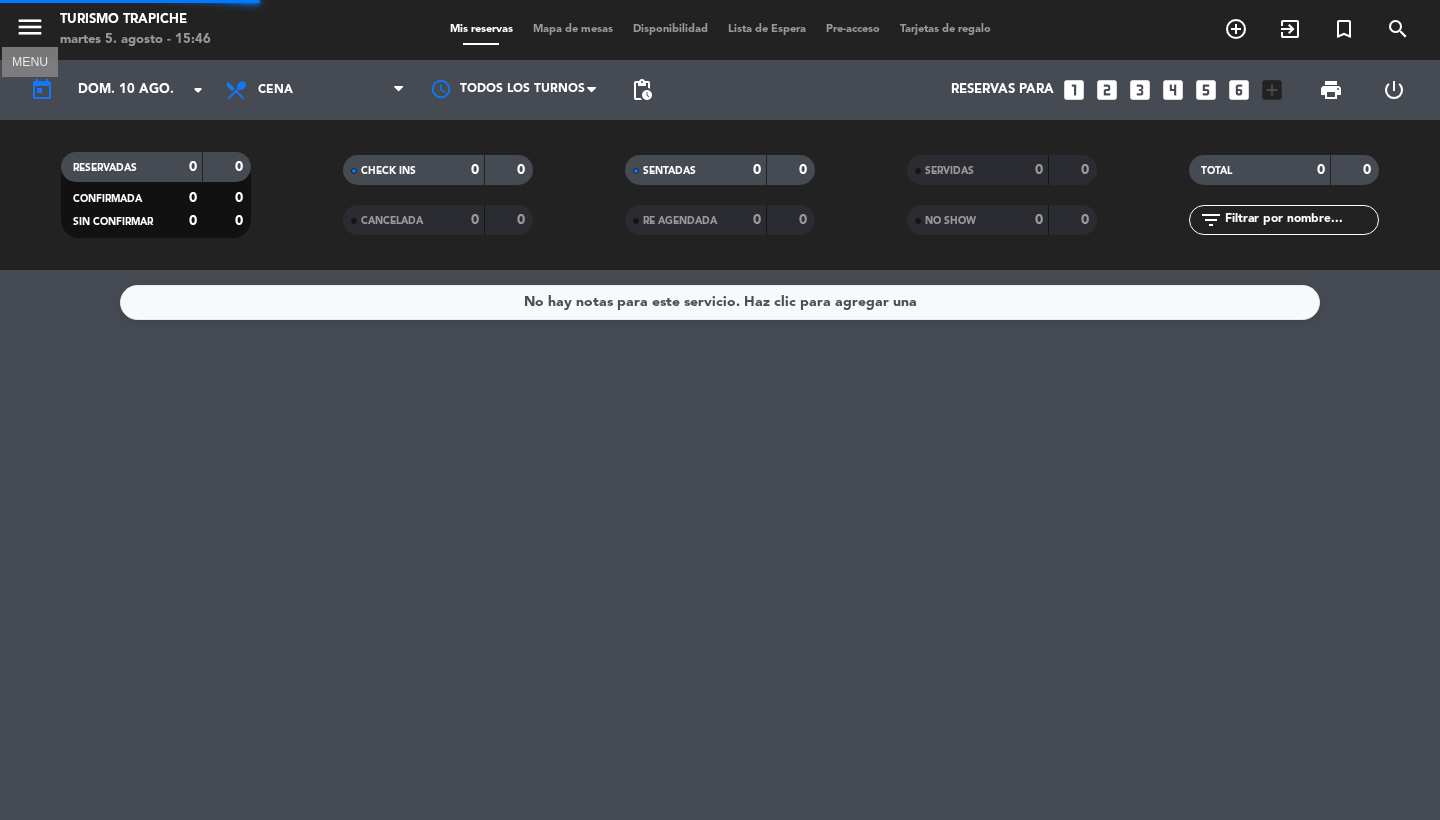 click on "menu" at bounding box center (30, 27) 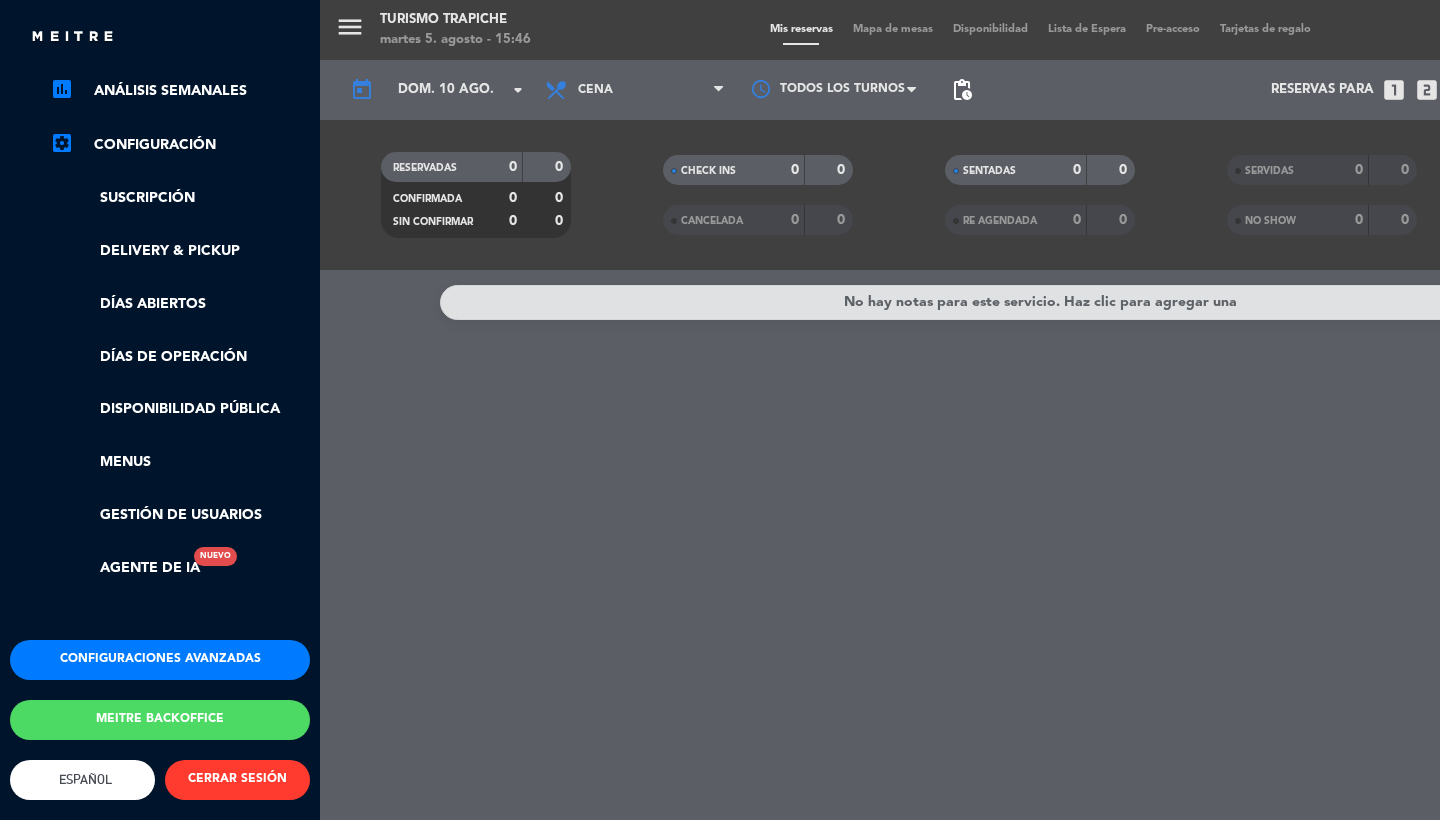 scroll, scrollTop: 316, scrollLeft: 0, axis: vertical 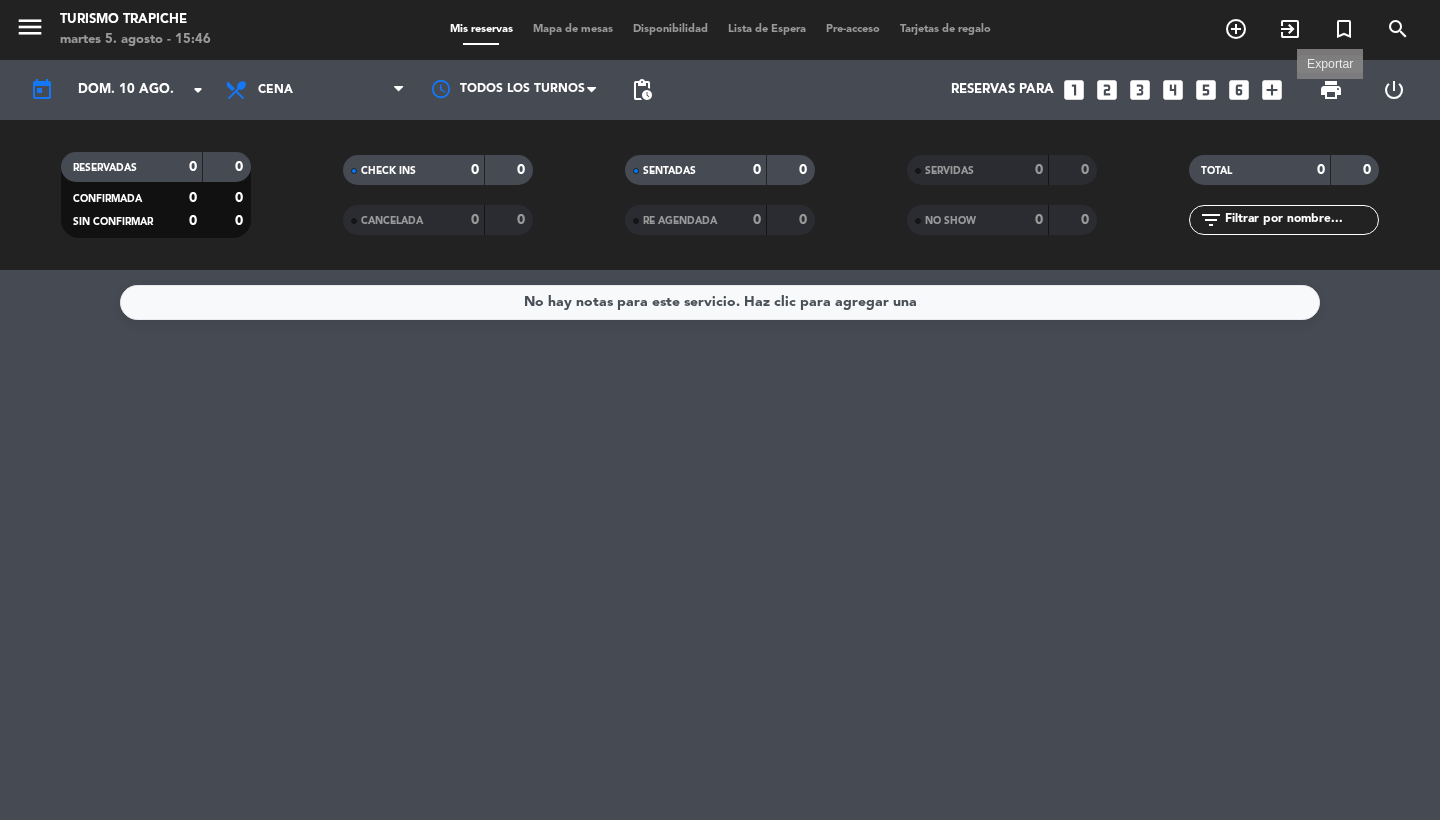 click on "print" at bounding box center [1331, 90] 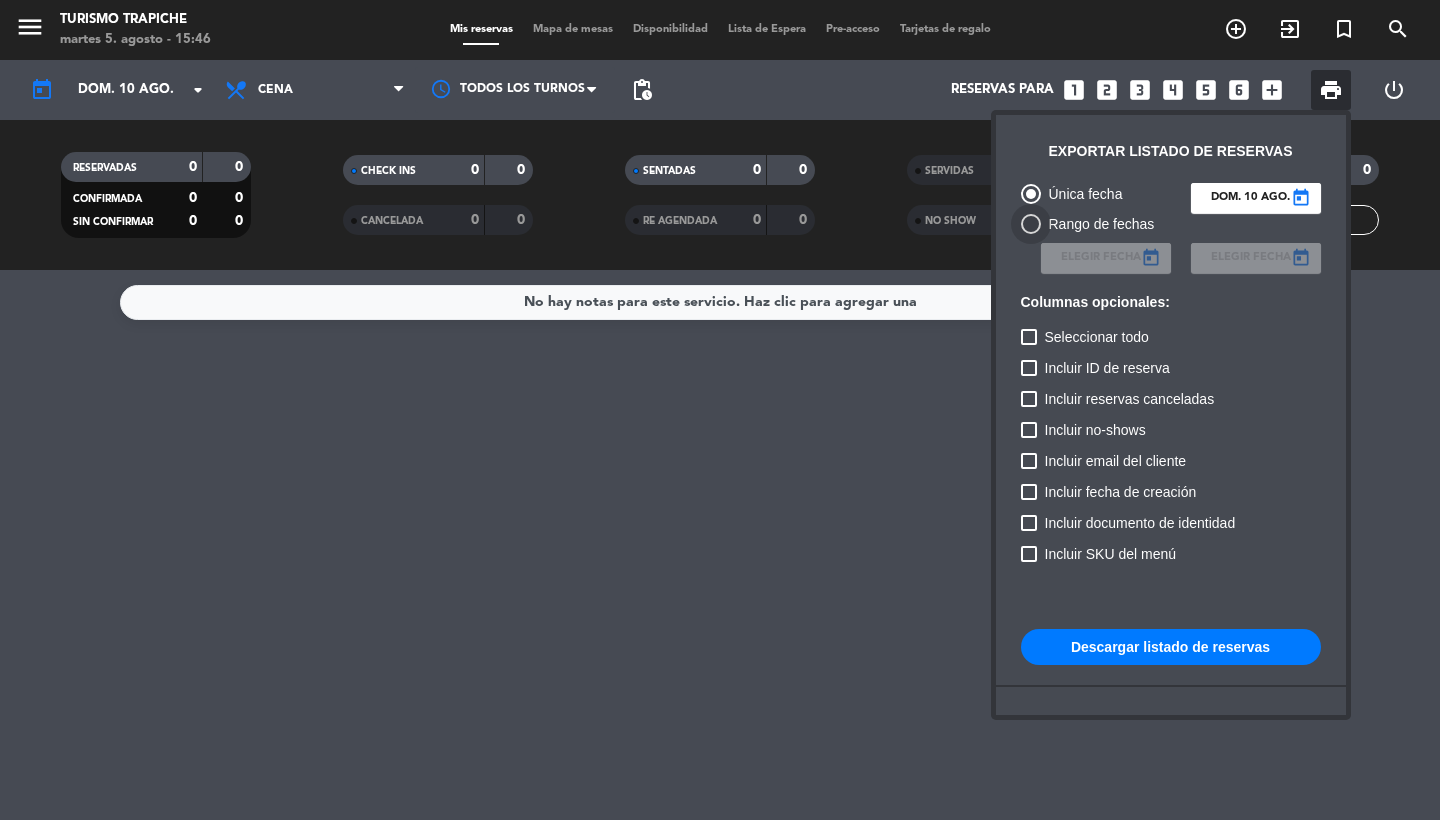 click on "Rango de fechas" at bounding box center [1098, 224] 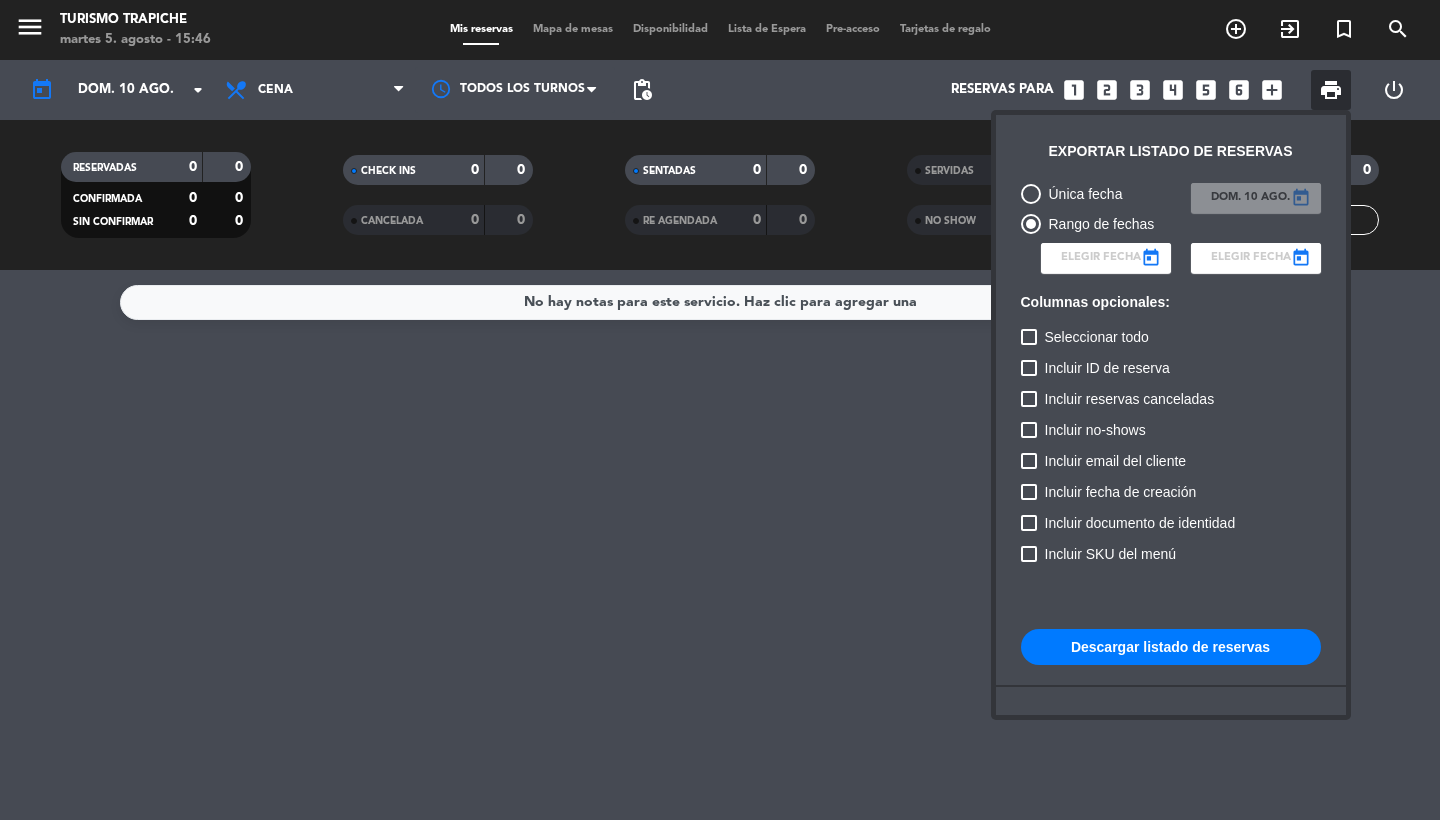 click on "Elegir Fecha" at bounding box center (1101, 258) 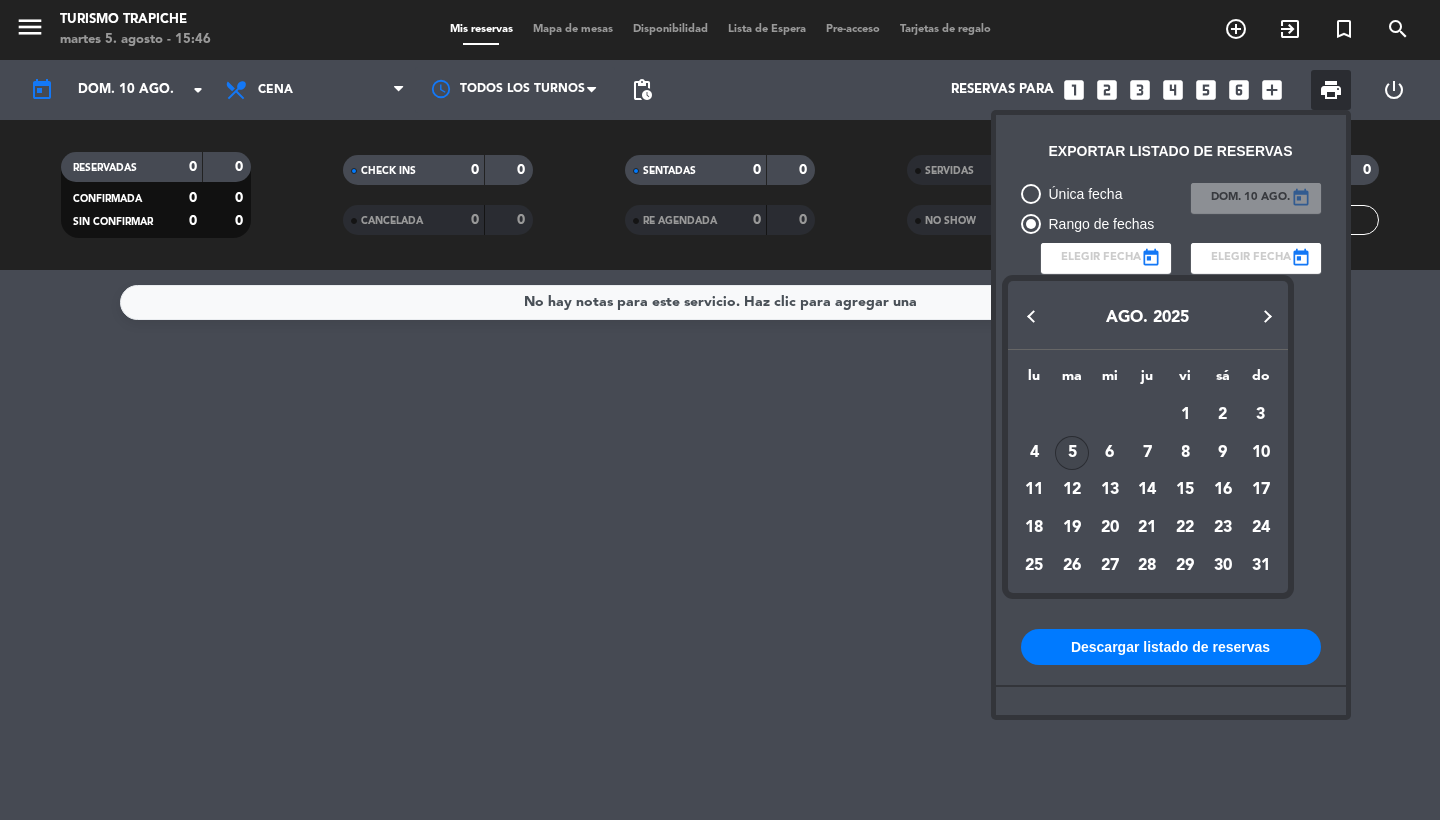 click on "AGO. 2025" at bounding box center [1147, 318] 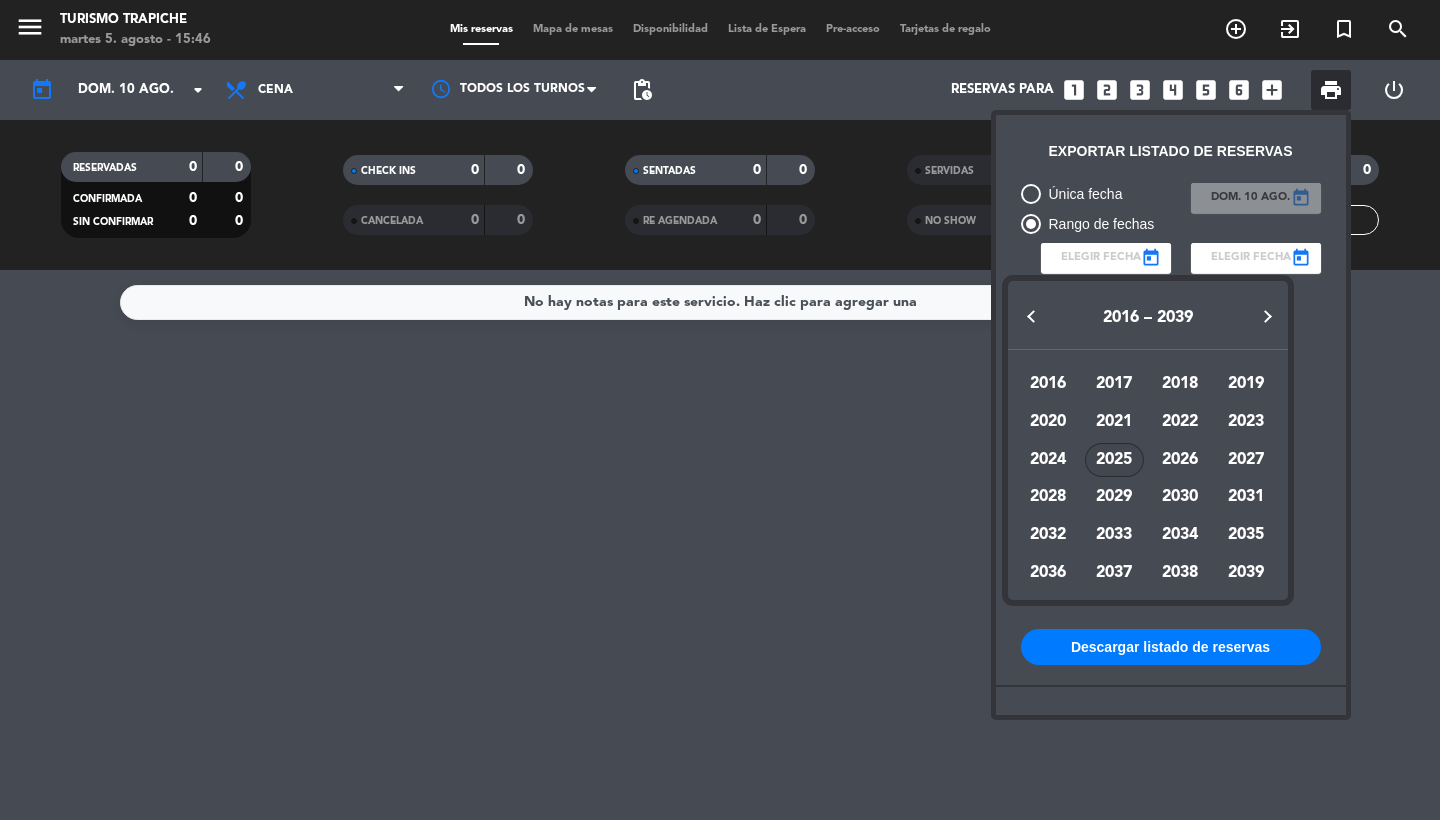 click on "2025" at bounding box center (1114, 460) 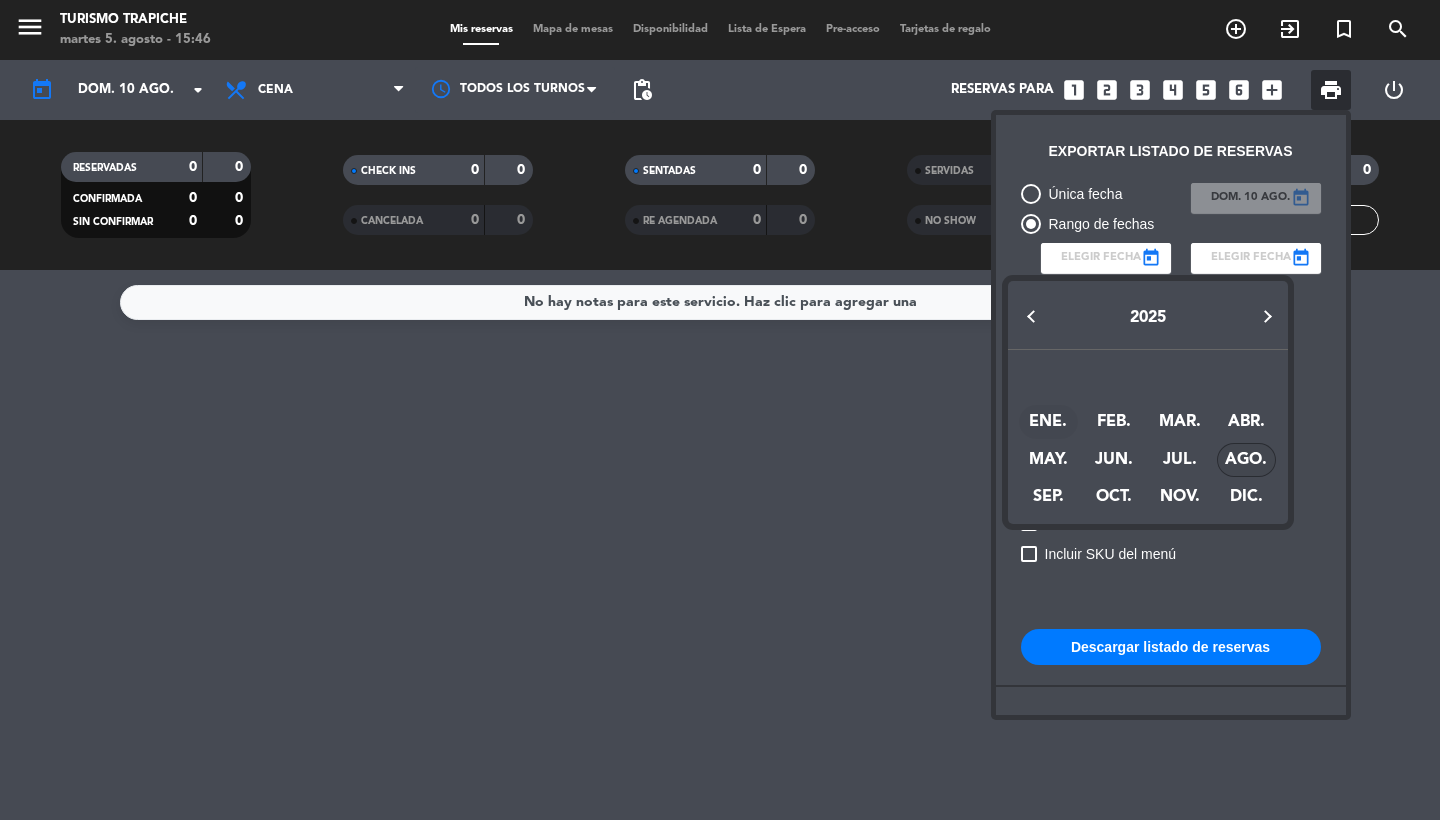 click on "ENE." at bounding box center [1048, 422] 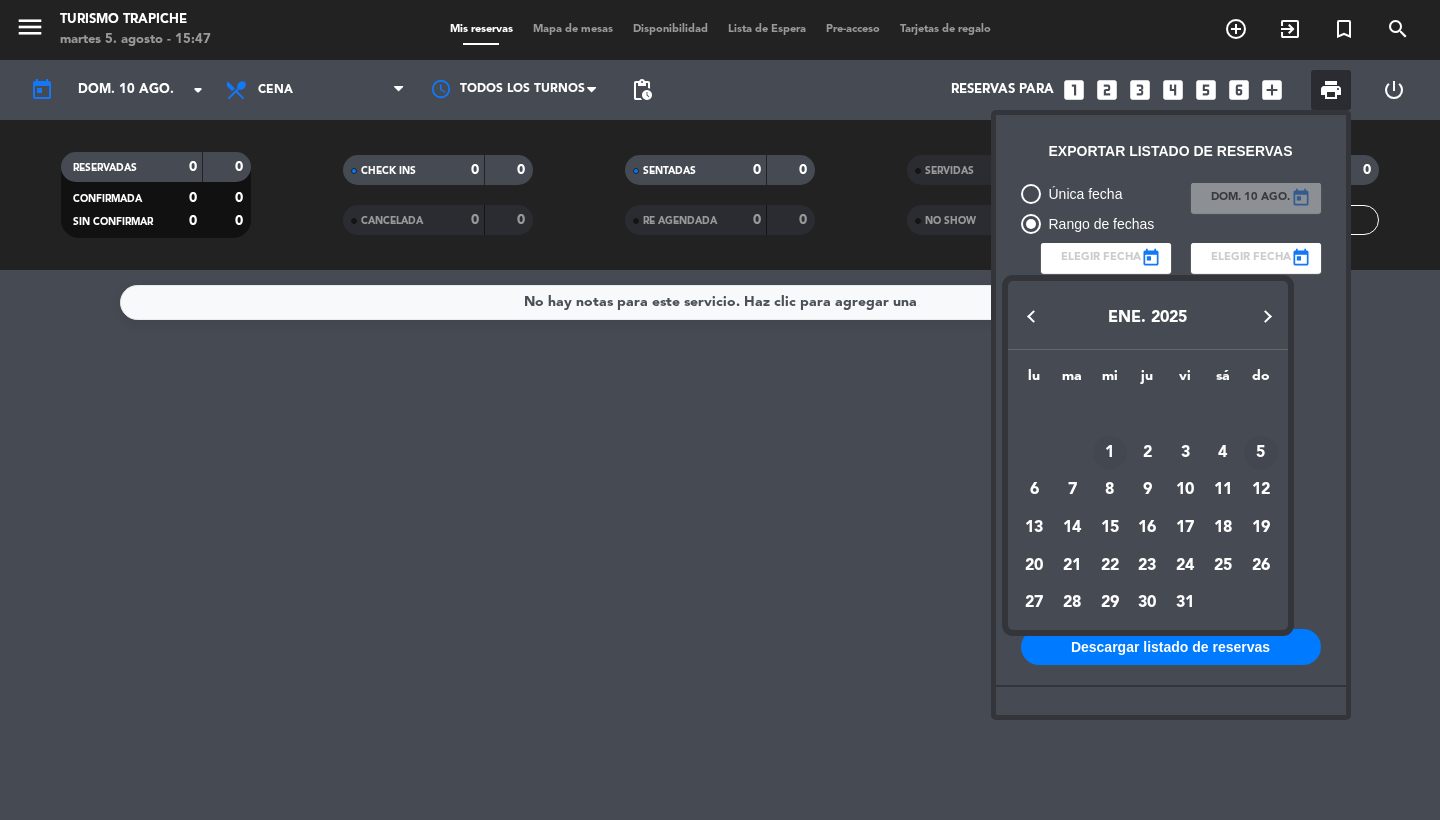 click on "1" at bounding box center (1110, 453) 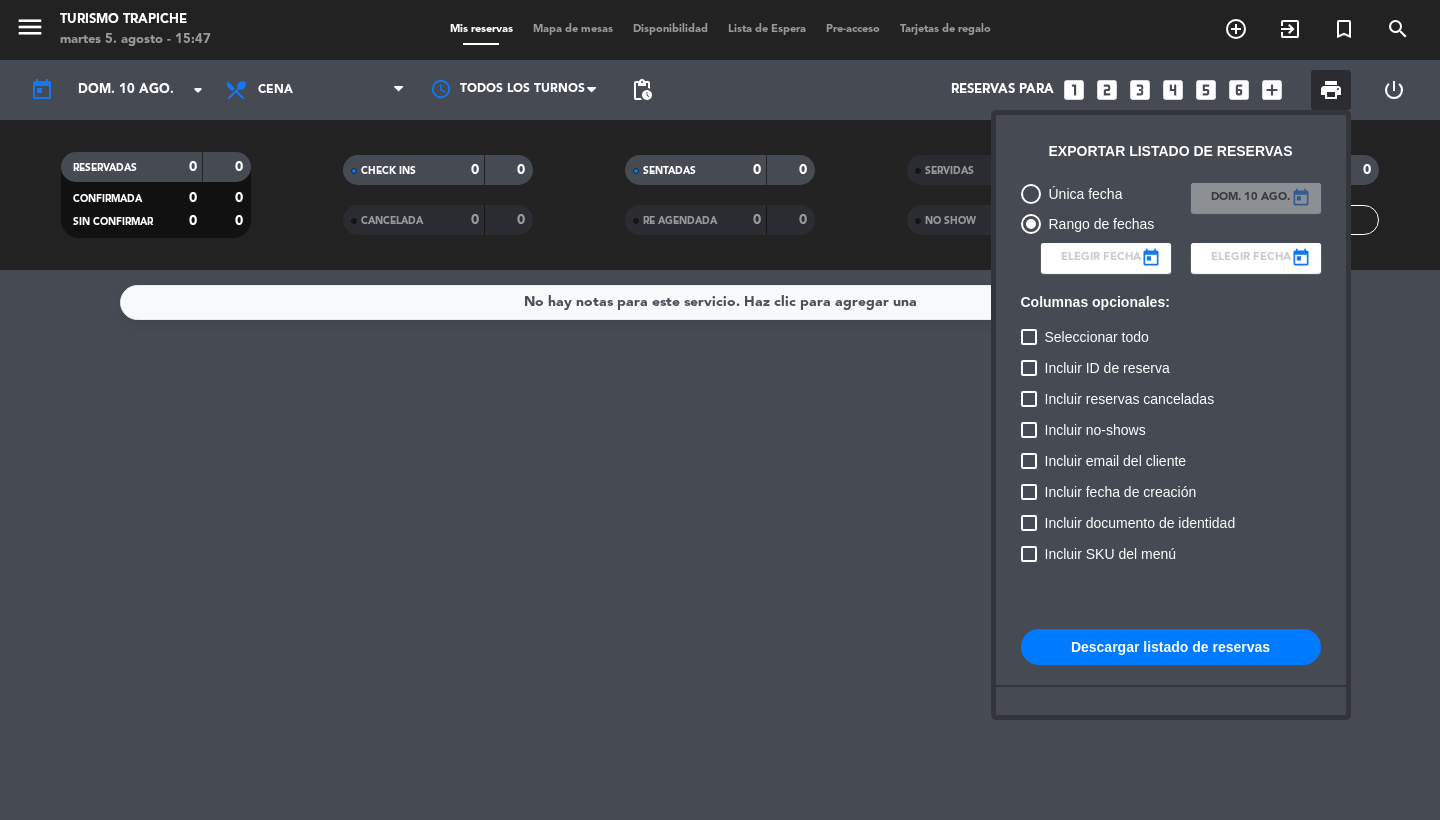 type on "mié. 1 ene." 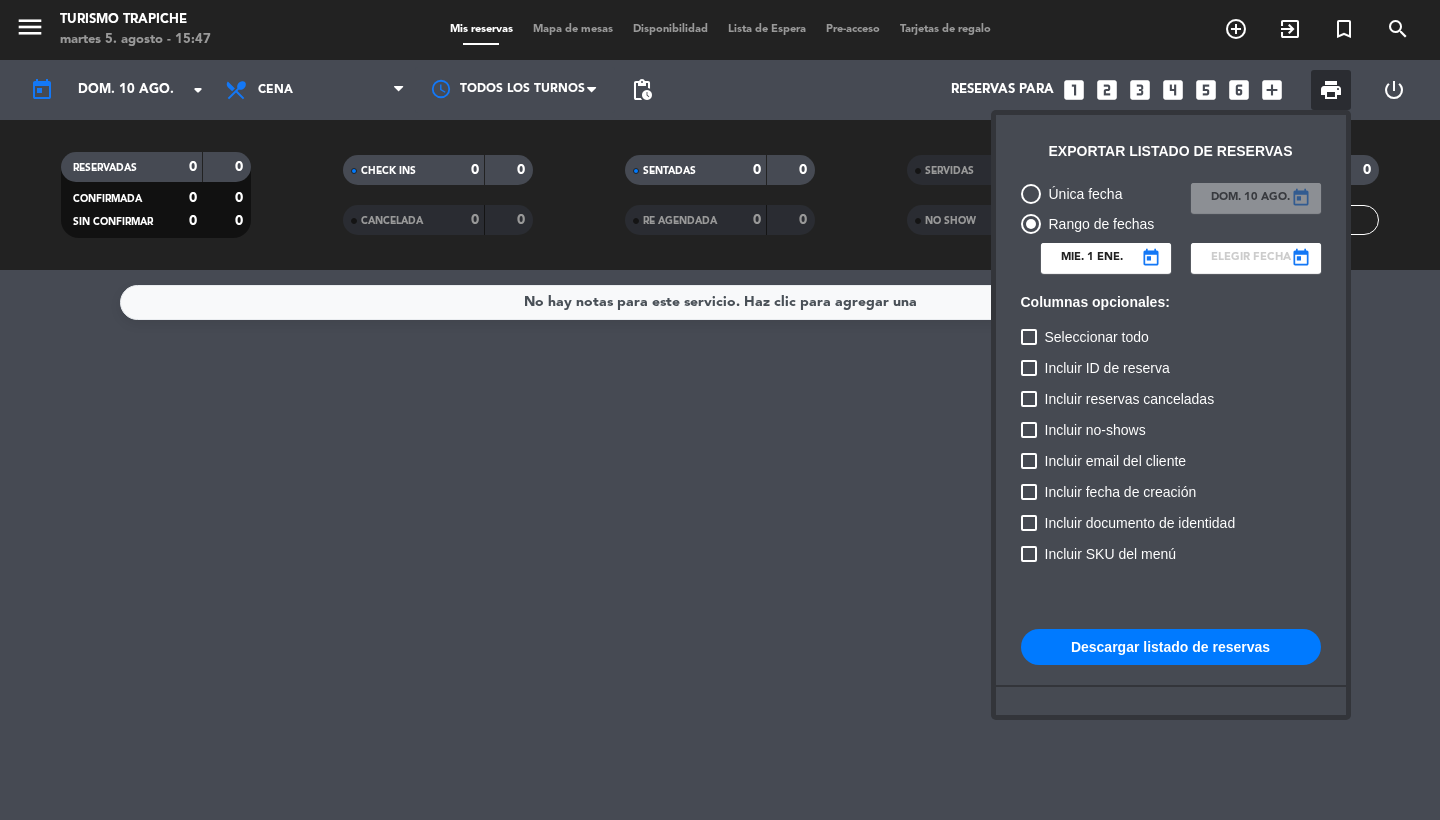 click on "Elegir Fecha" at bounding box center [1251, 258] 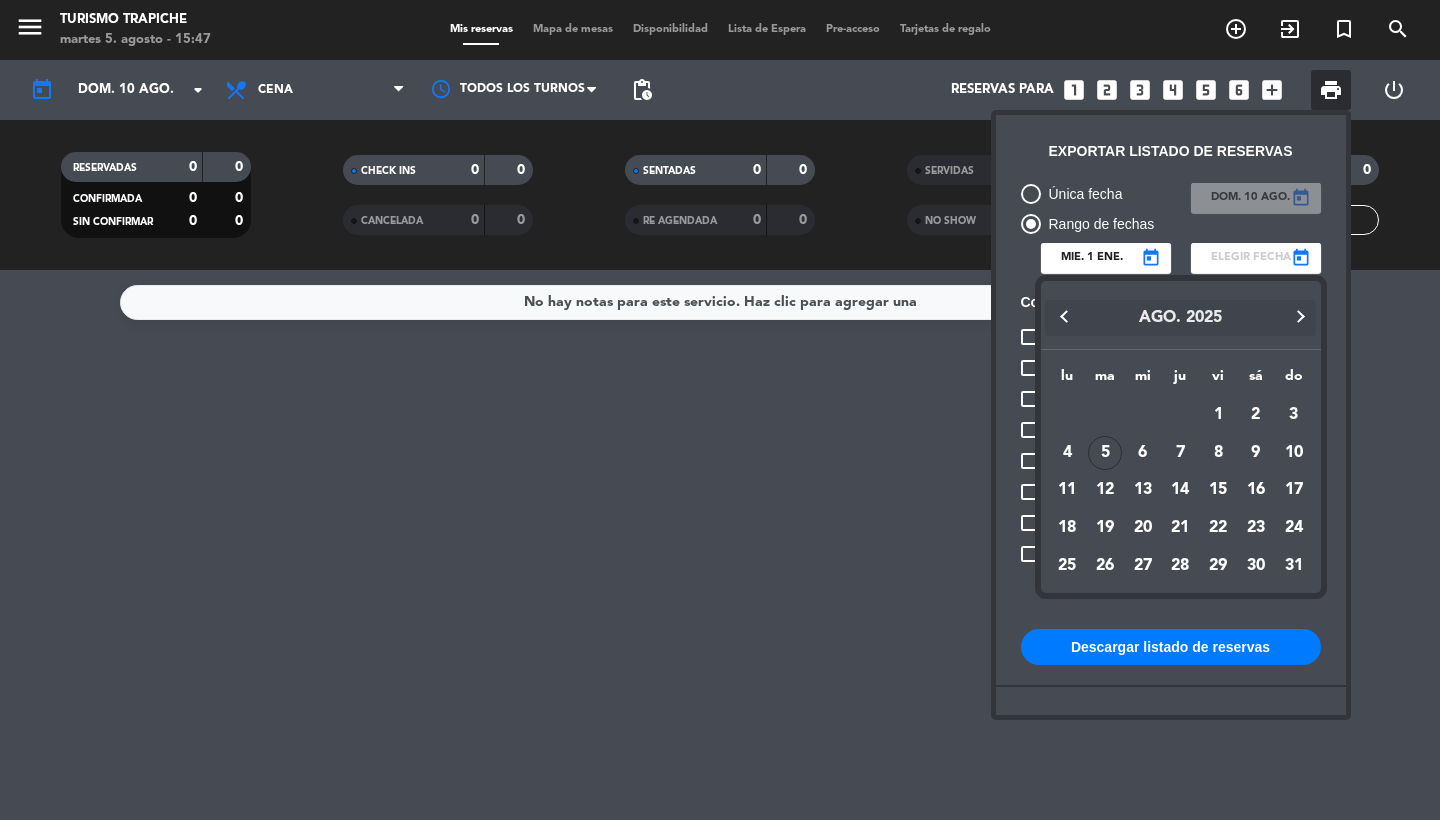 click on "AGO. 2025" at bounding box center [1180, 318] 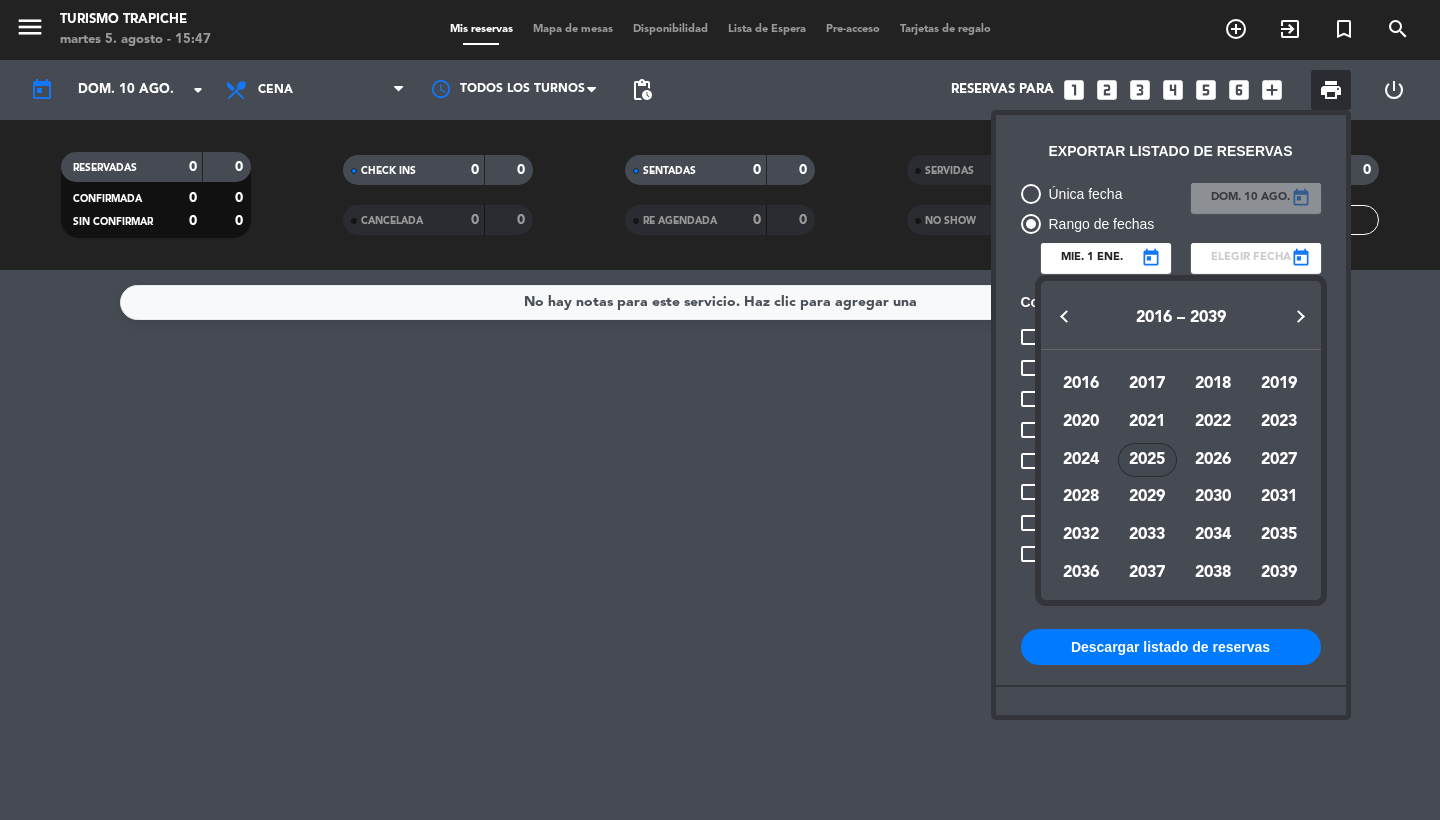 click on "2025" at bounding box center (1147, 460) 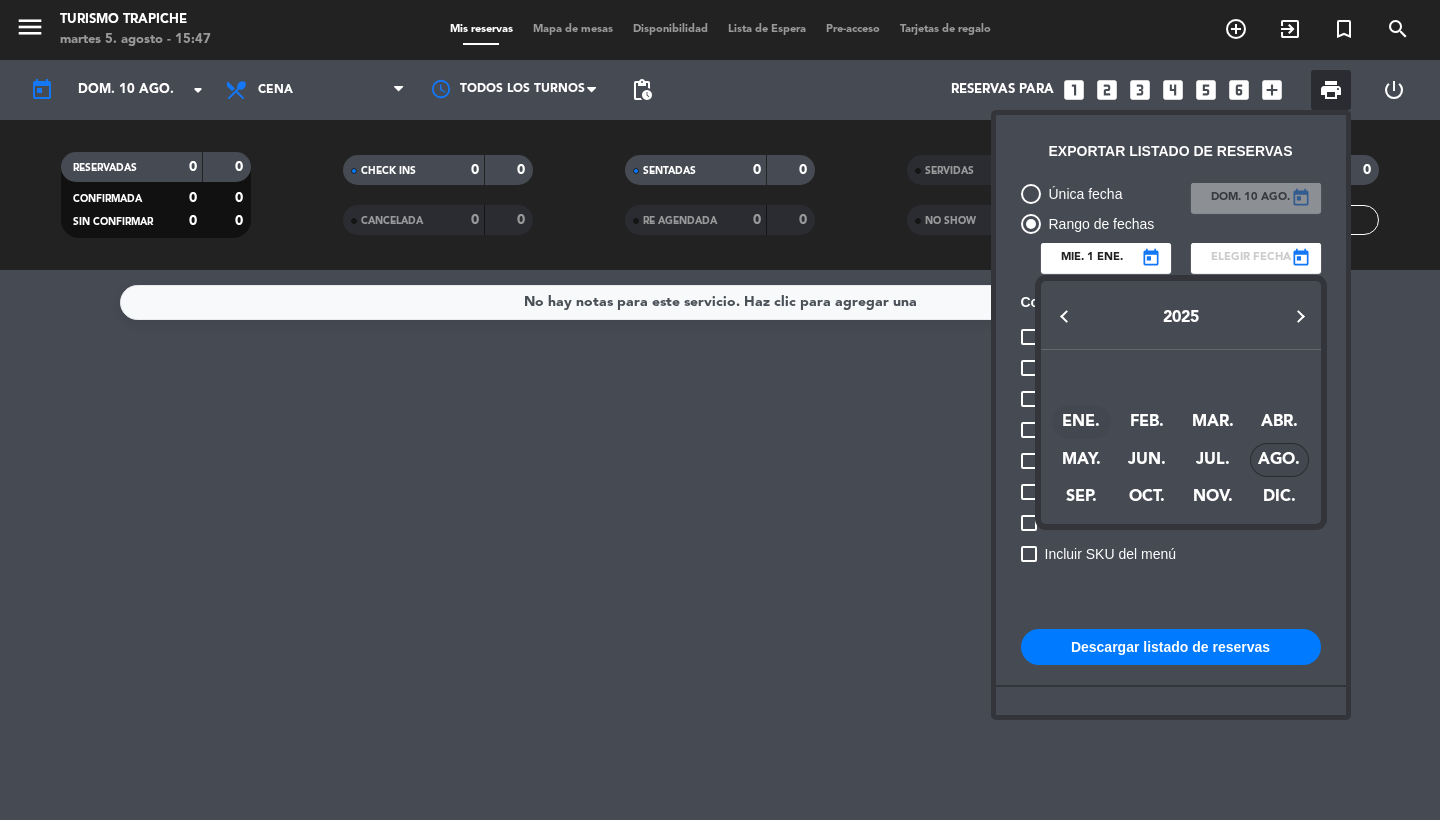 click on "ENE." at bounding box center [1081, 422] 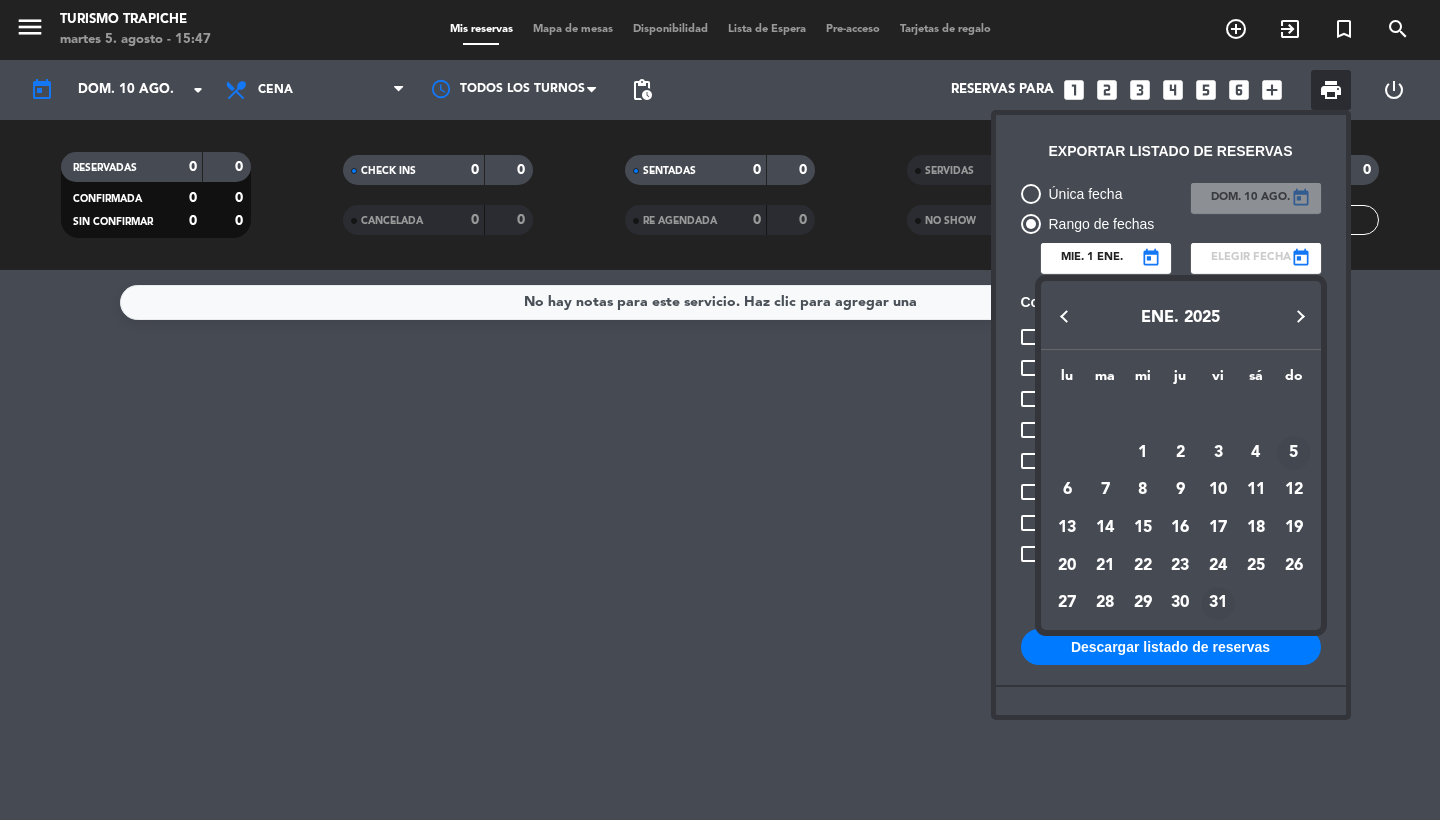 click on "31" at bounding box center [1218, 604] 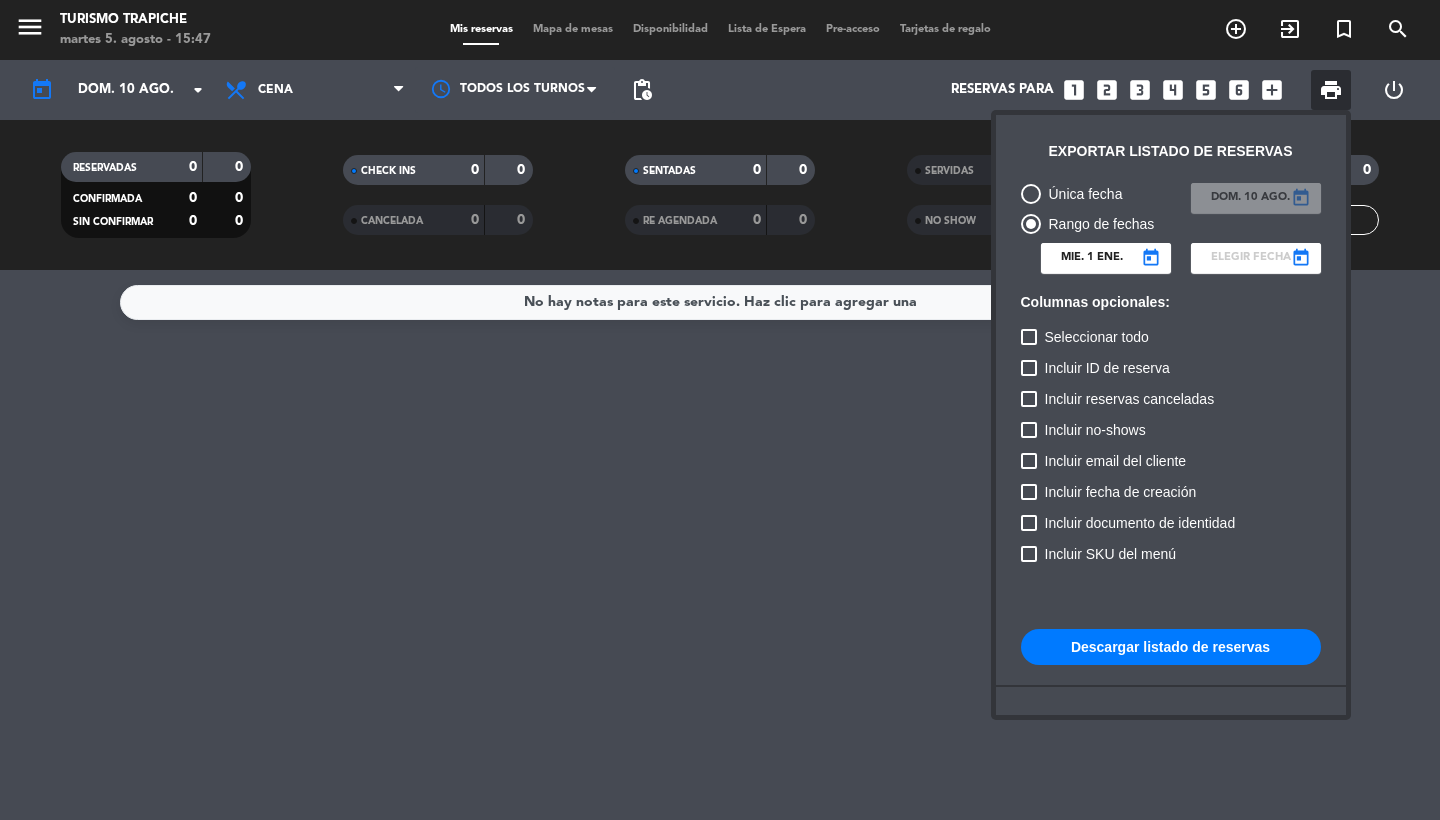 type on "vie. 31 ene." 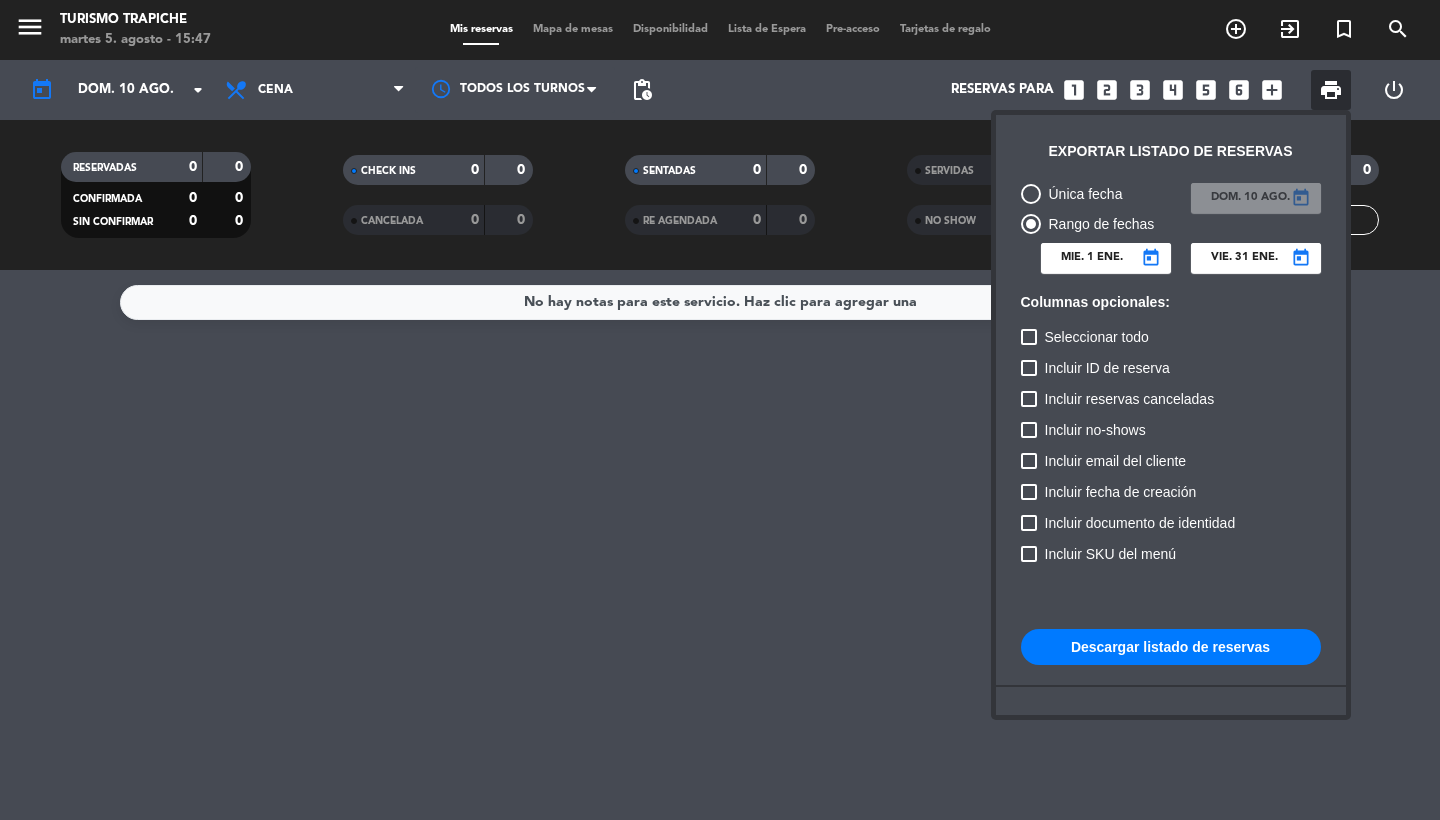 click on "Descargar listado de reservas" at bounding box center [1171, 647] 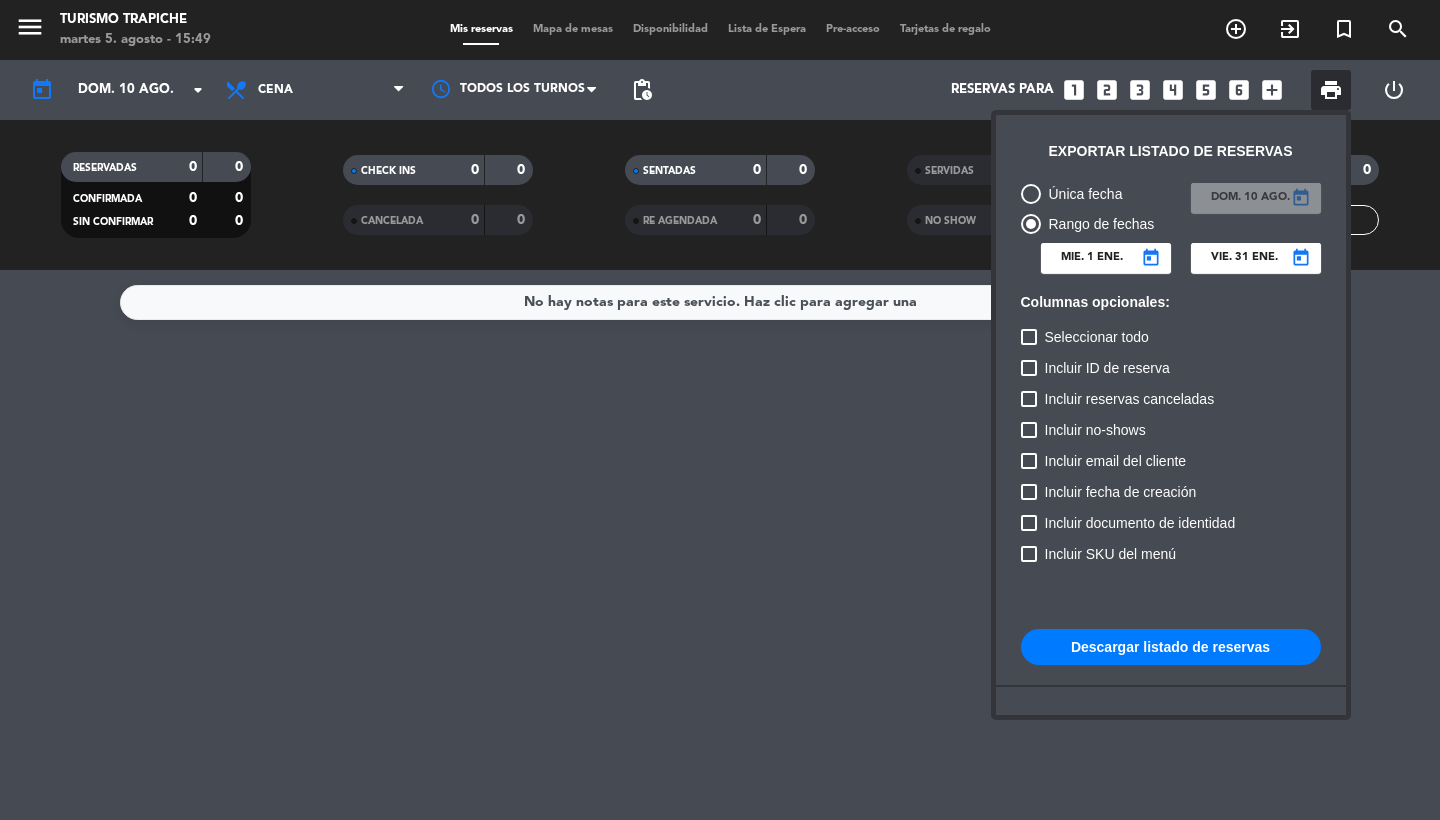 click at bounding box center (720, 410) 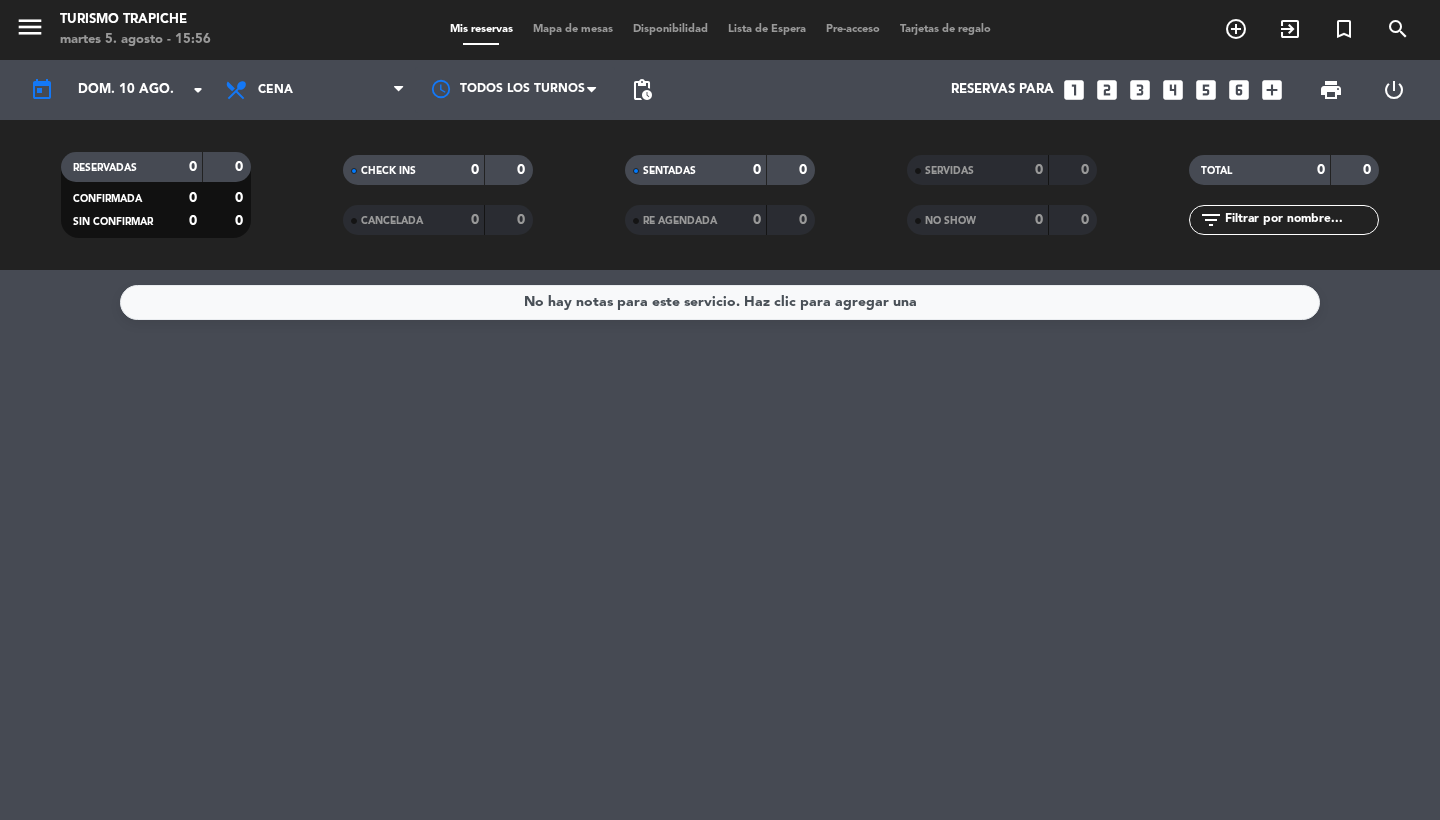 click on "menu" at bounding box center (30, 27) 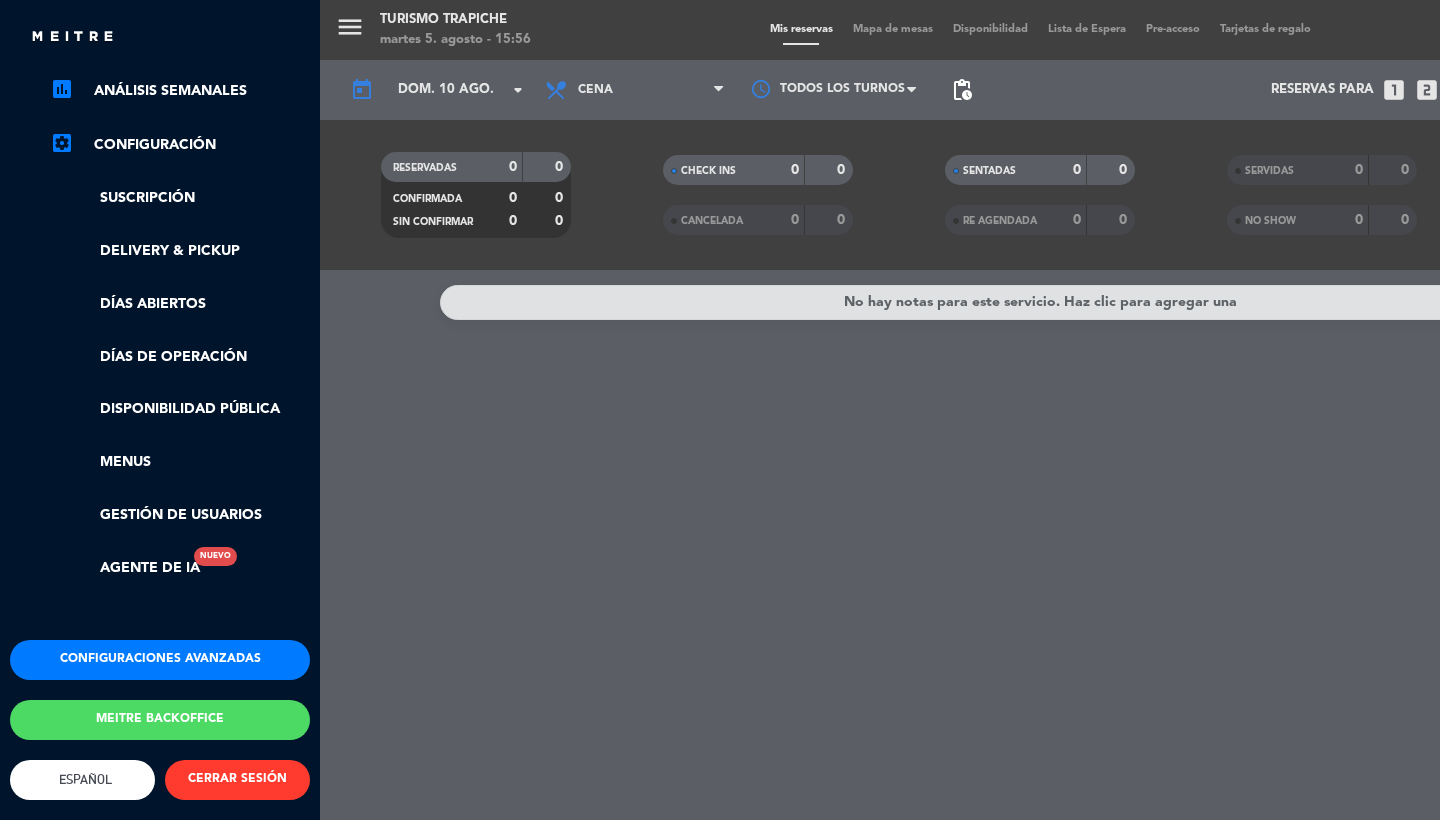 click on "menu  Turismo Trapiche   martes 5. agosto - 15:56   Mis reservas   Mapa de mesas   Disponibilidad   Lista de Espera   Pre-acceso   Tarjetas de regalo  add_circle_outline exit_to_app turned_in_not search today    dom. 10 ago. arrow_drop_down  Todos los servicios  Brunch  Almuerzo  Cena  Cena  Todos los servicios  Brunch  Almuerzo  Cena Todos los turnos pending_actions  Reservas para   looks_one   looks_two   looks_3   looks_4   looks_5   looks_6   add_box  print  power_settings_new   RESERVADAS   0   0   CONFIRMADA   0   0   SIN CONFIRMAR   0   0   CHECK INS   0   0   CANCELADA   0   0   SENTADAS   0   0   RE AGENDADA   0   0   SERVIDAS   0   0   NO SHOW   0   0   TOTAL   0   0  filter_list  No hay notas para este servicio. Haz clic para agregar una" at bounding box center [1040, 410] 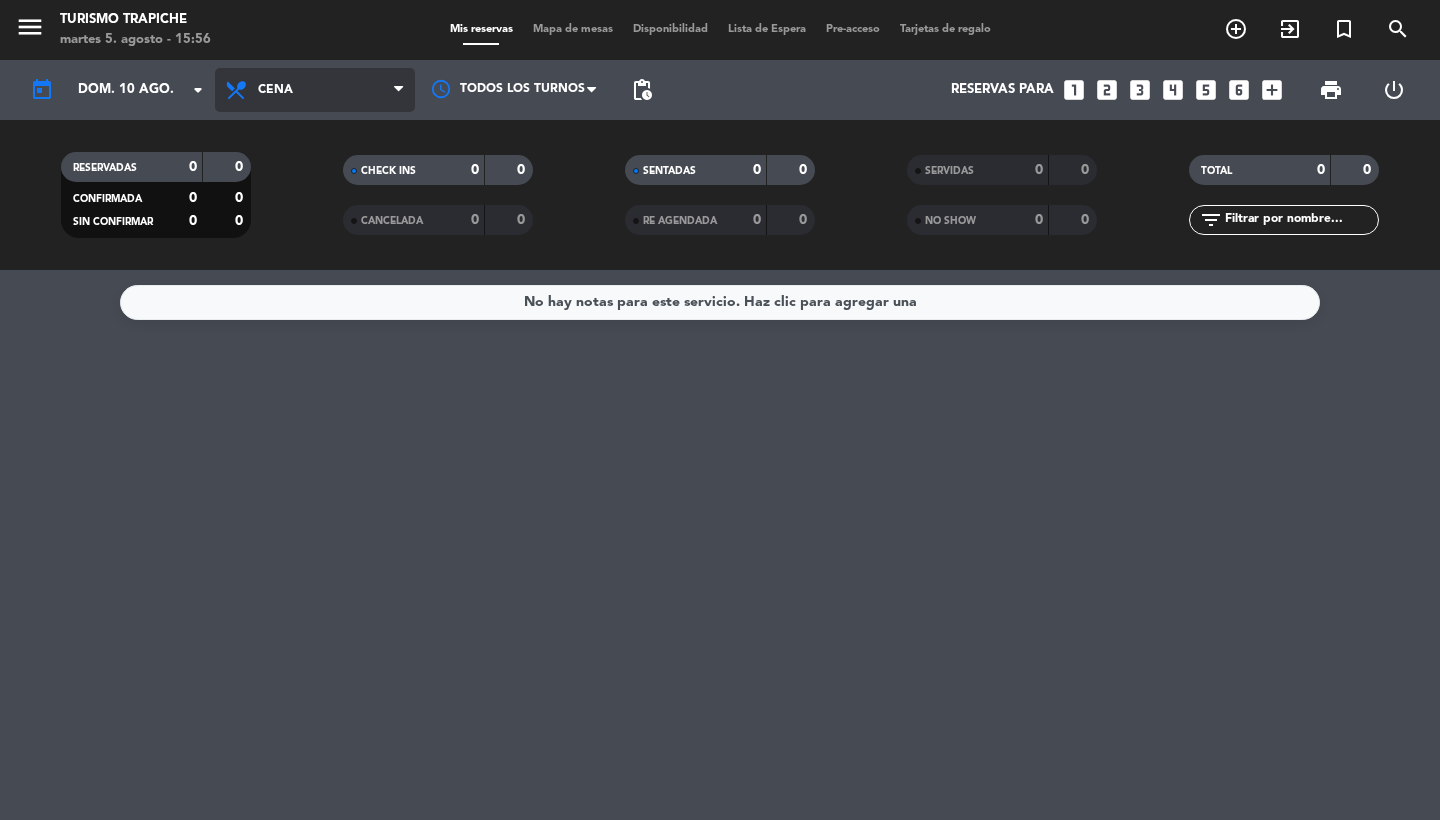 click on "Cena" at bounding box center (275, 90) 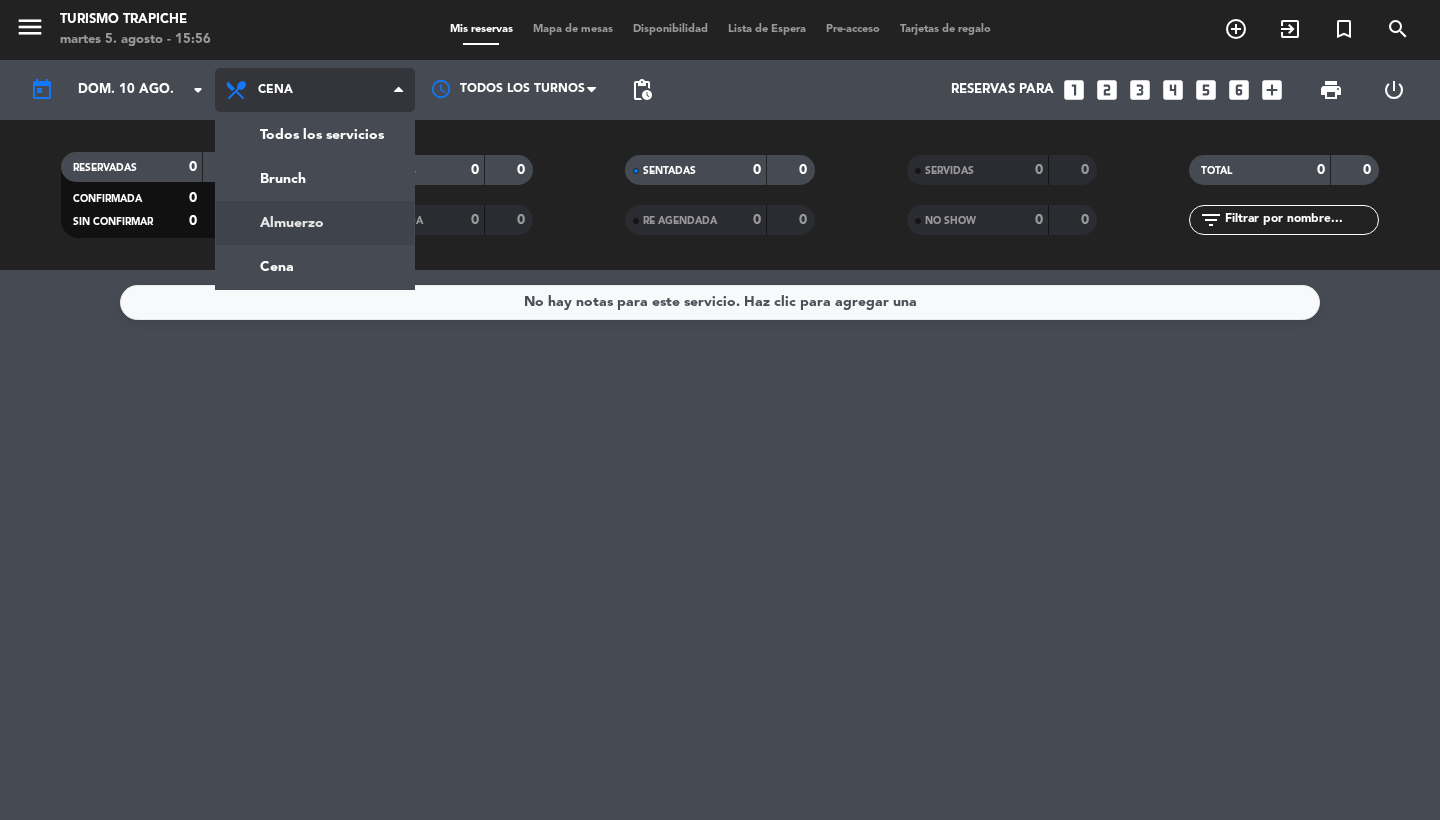 click on "menu  Turismo Trapiche   martes 5. agosto - 15:56   Mis reservas   Mapa de mesas   Disponibilidad   Lista de Espera   Pre-acceso   Tarjetas de regalo  add_circle_outline exit_to_app turned_in_not search today    dom. 10 ago. arrow_drop_down  Todos los servicios  Brunch  Almuerzo  Cena  Cena  Todos los servicios  Brunch  Almuerzo  Cena Todos los turnos pending_actions  Reservas para   looks_one   looks_two   looks_3   looks_4   looks_5   looks_6   add_box  print  power_settings_new   RESERVADAS   0   0   CONFIRMADA   0   0   SIN CONFIRMAR   0   0   CHECK INS   0   0   CANCELADA   0   0   SENTADAS   0   0   RE AGENDADA   0   0   SERVIDAS   0   0   NO SHOW   0   0   TOTAL   0   0  filter_list" 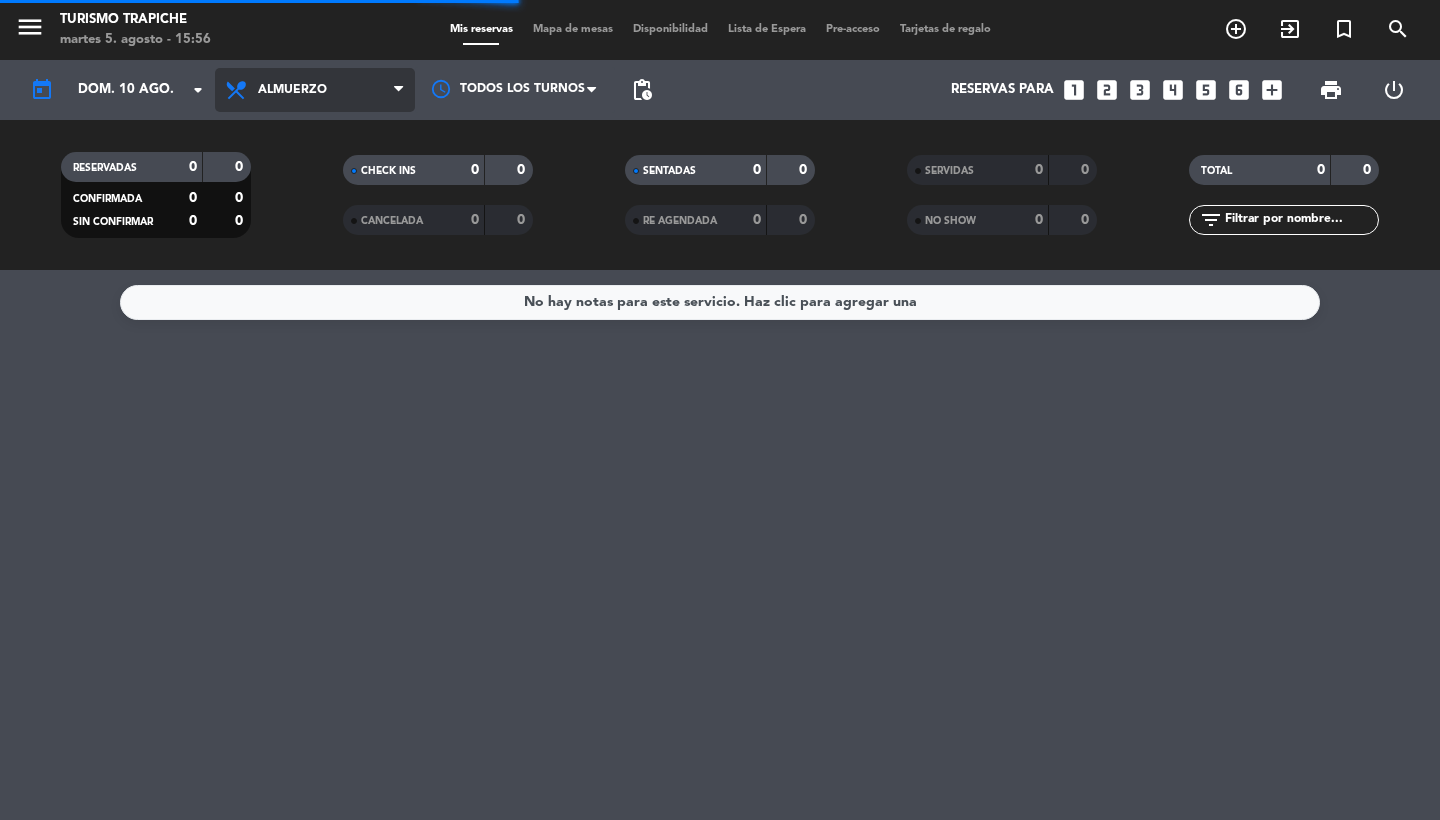 click on "Almuerzo" at bounding box center [315, 90] 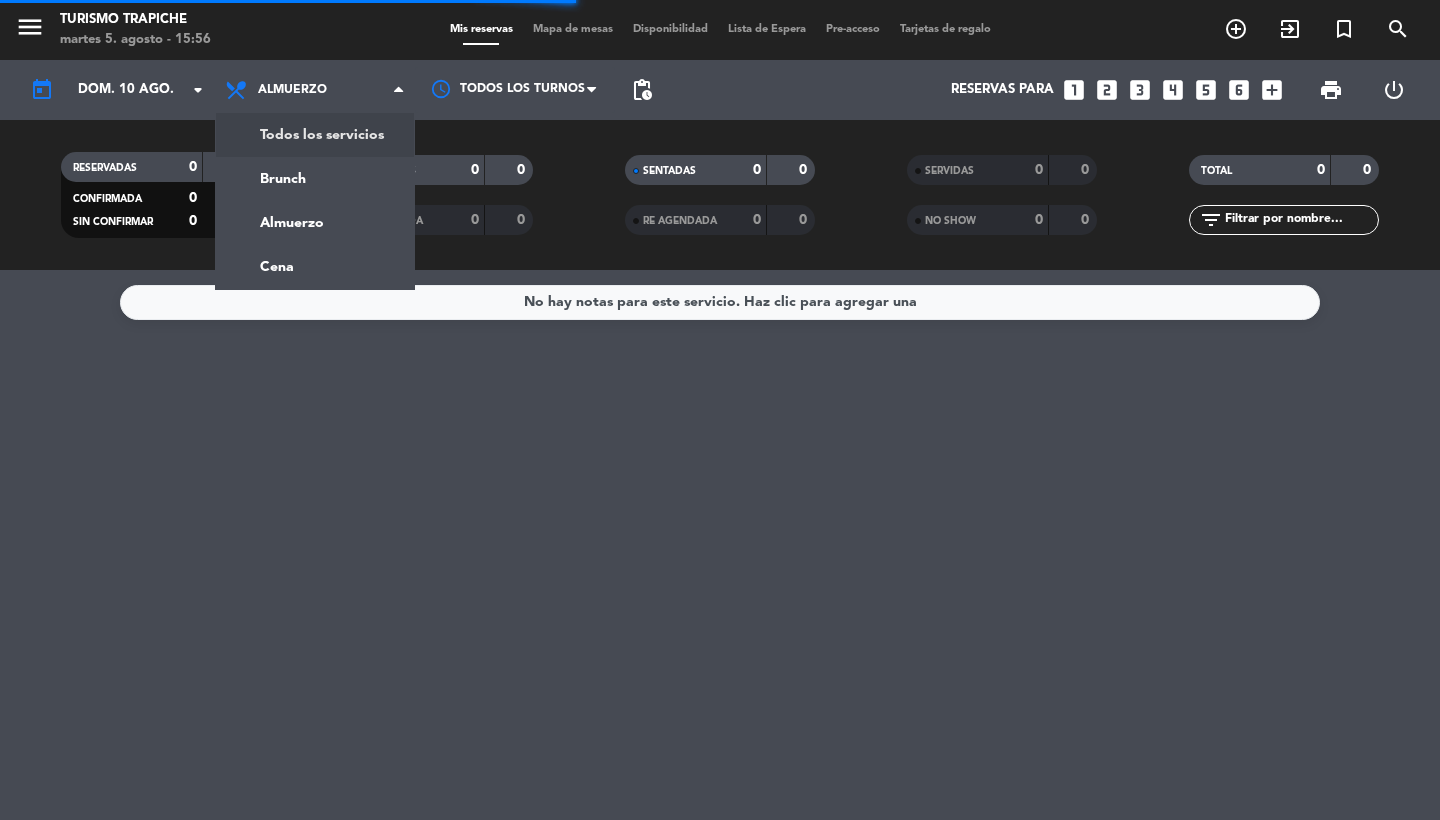 click on "menu  Turismo Trapiche   martes 5. agosto - 15:56   Mis reservas   Mapa de mesas   Disponibilidad   Lista de Espera   Pre-acceso   Tarjetas de regalo  add_circle_outline exit_to_app turned_in_not search today    dom. 10 ago. arrow_drop_down  Todos los servicios  Brunch  Almuerzo  Cena  Almuerzo  Todos los servicios  Brunch  Almuerzo  Cena Todos los turnos pending_actions  Reservas para   looks_one   looks_two   looks_3   looks_4   looks_5   looks_6   add_box  print  power_settings_new   RESERVADAS   0   0   CONFIRMADA   0   0   SIN CONFIRMAR   0   0   CHECK INS   0   0   CANCELADA   0   0   SENTADAS   0   0   RE AGENDADA   0   0   SERVIDAS   0   0   NO SHOW   0   0   TOTAL   0   0  filter_list" 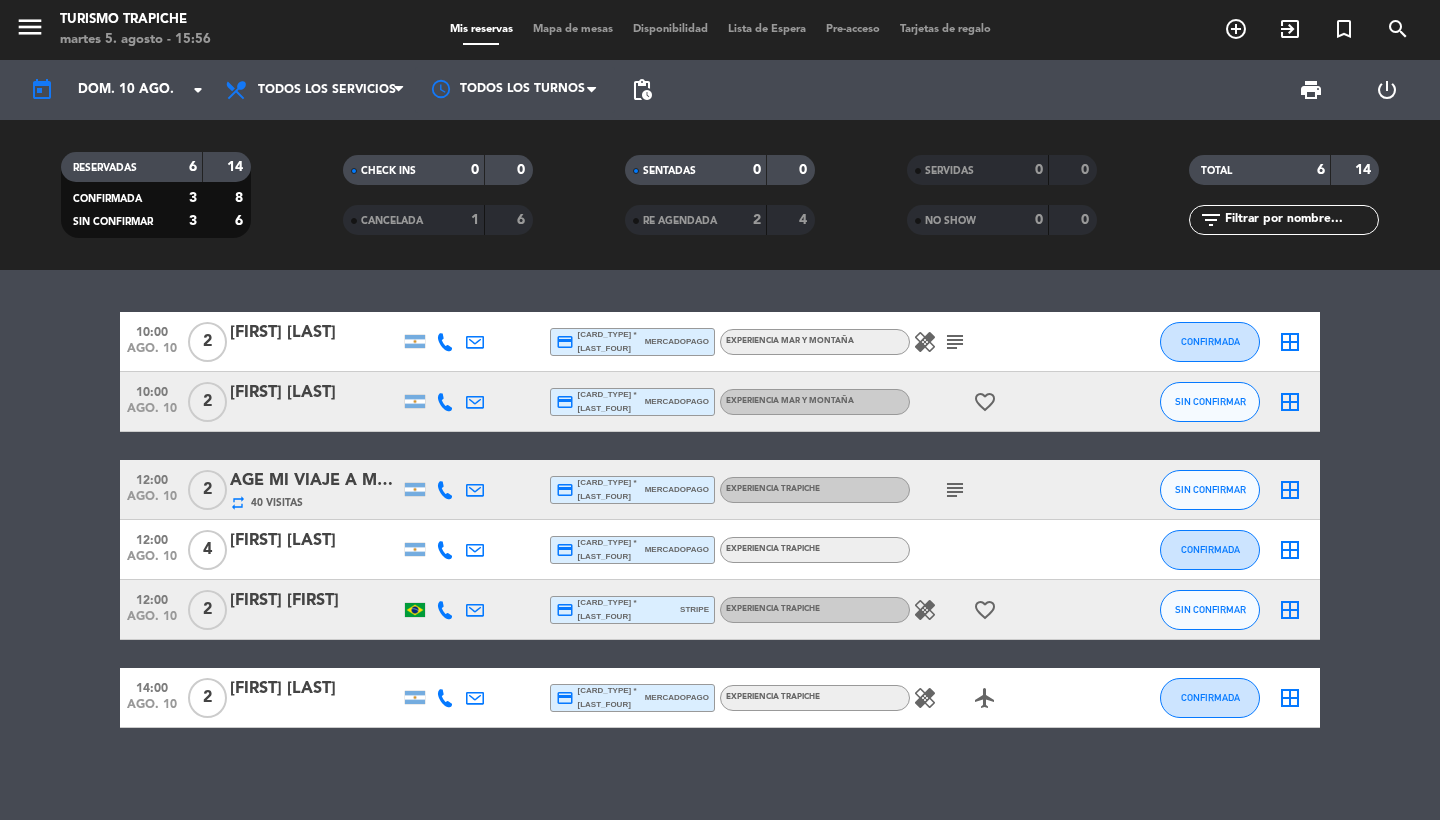click on "print" at bounding box center (1311, 90) 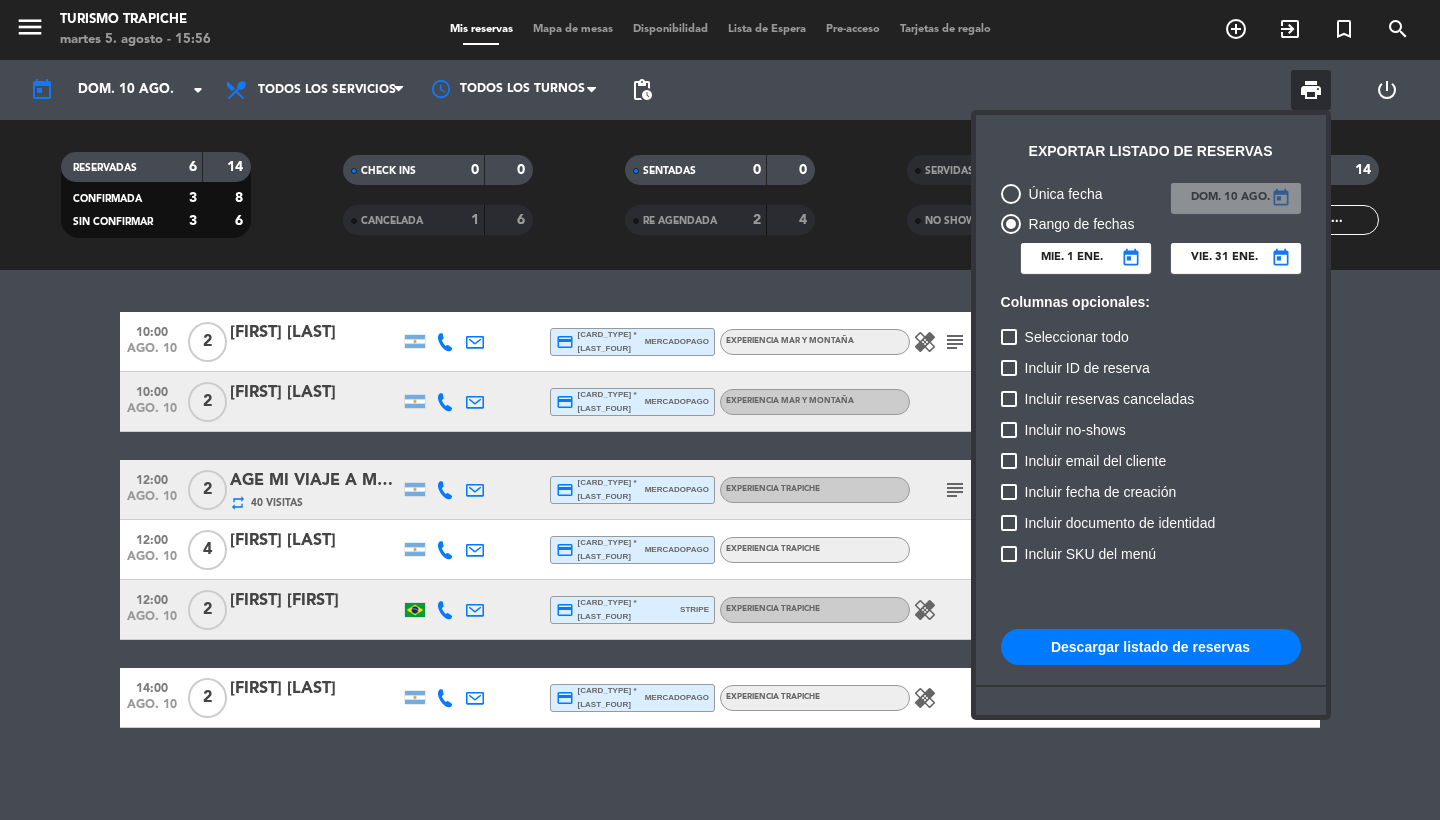 click on "mié. 1 ene." at bounding box center (1086, 258) 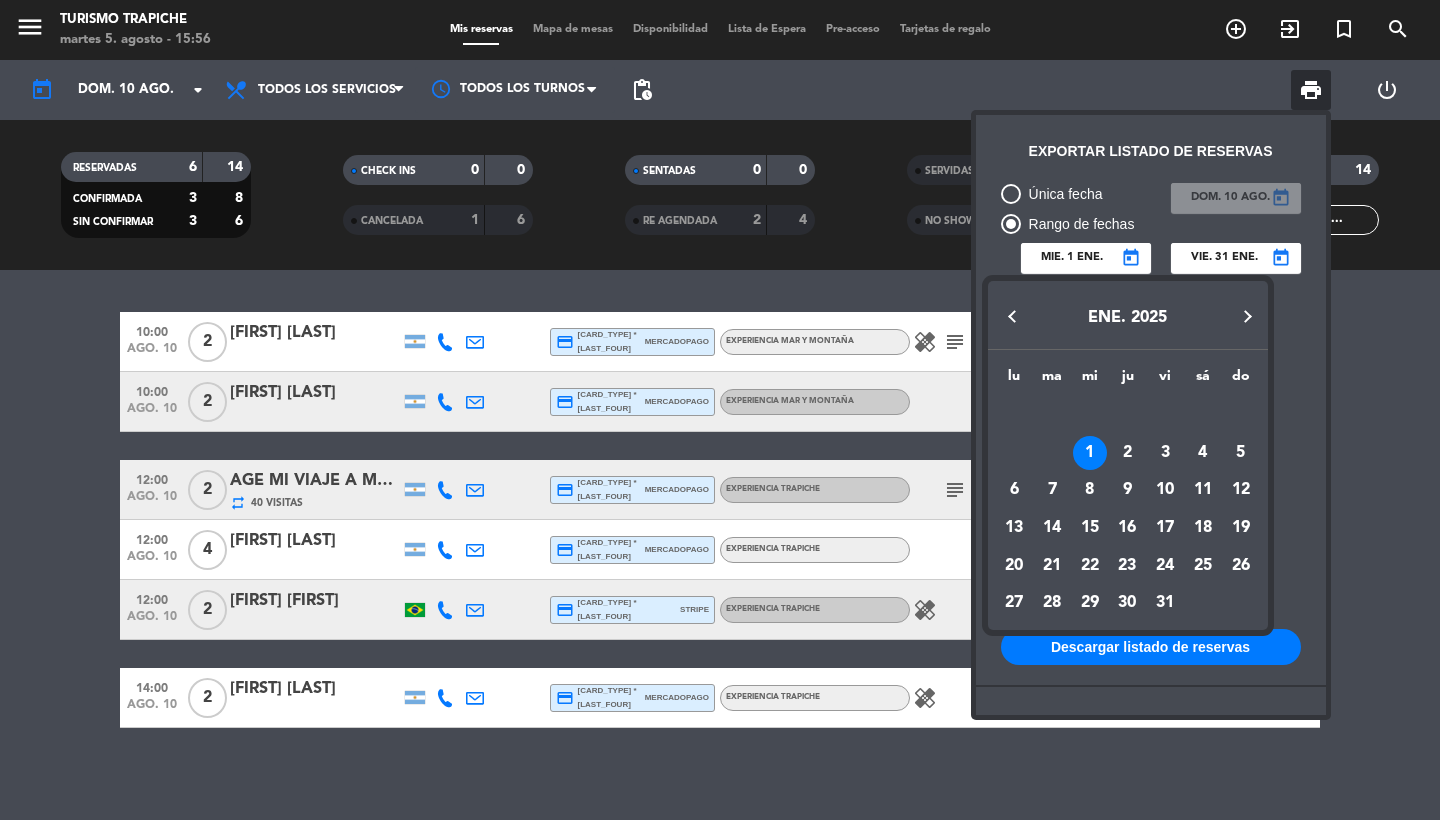 click at bounding box center (720, 410) 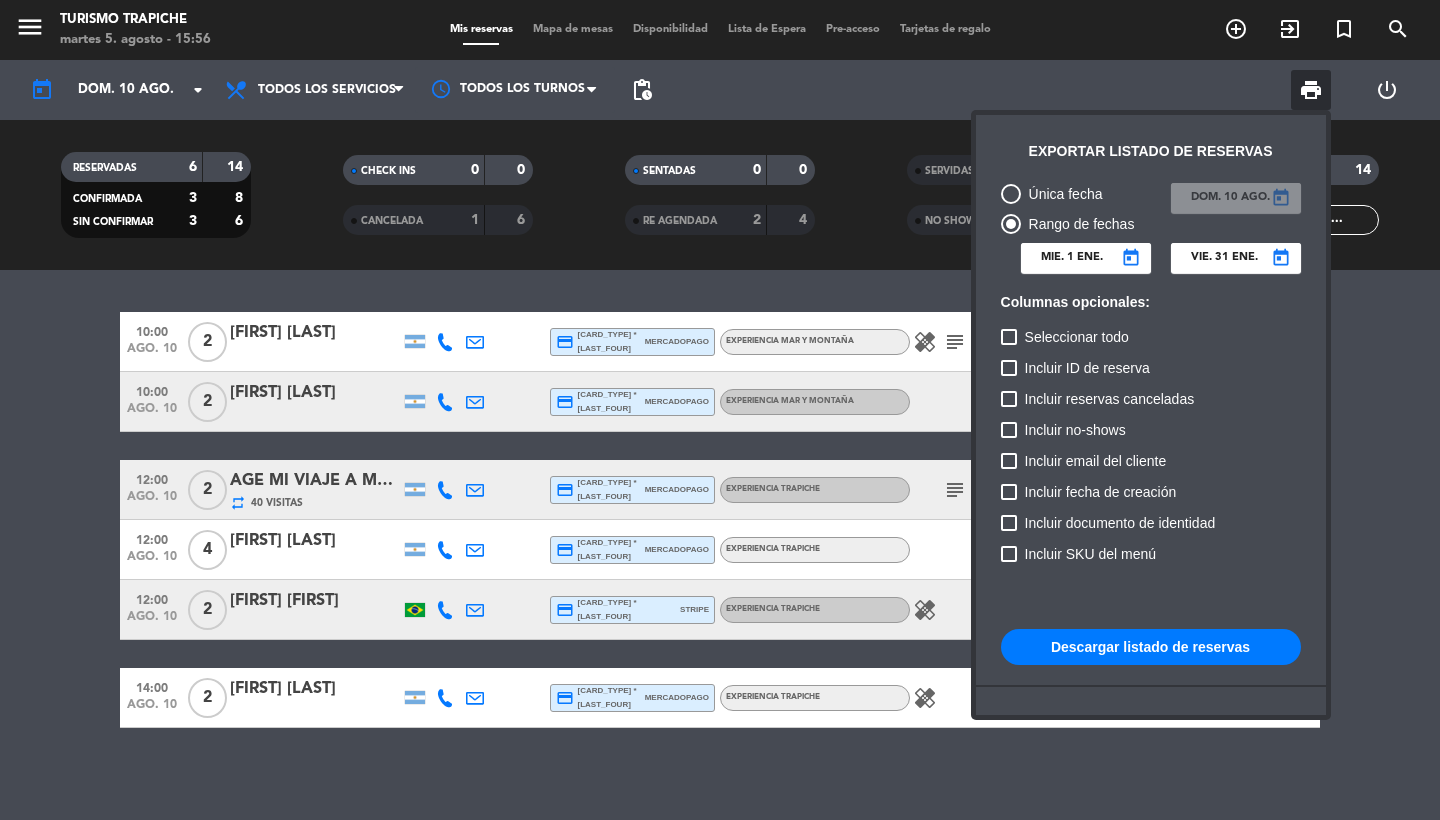 click on "Descargar listado de reservas" at bounding box center [1151, 647] 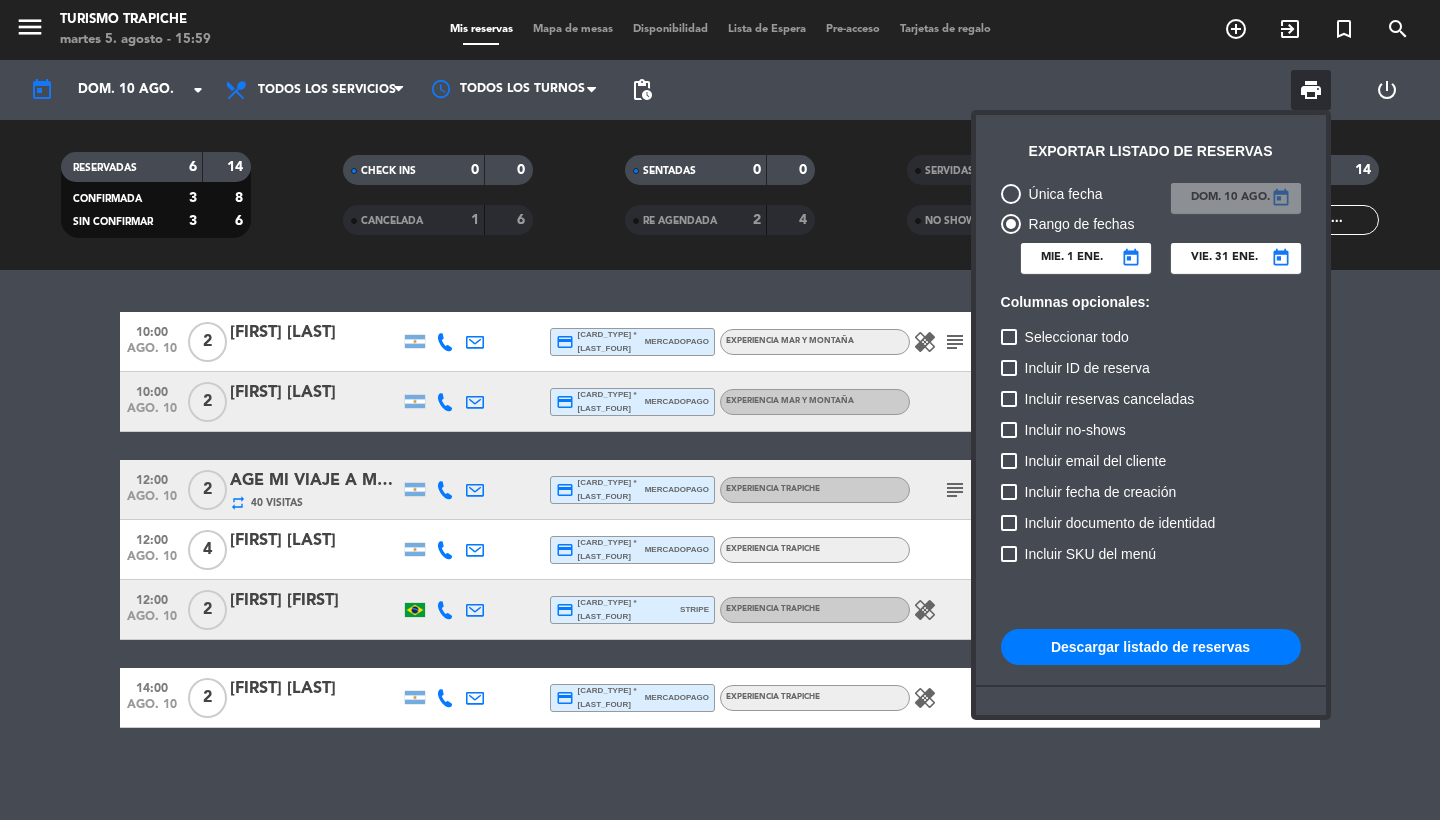 click at bounding box center [720, 410] 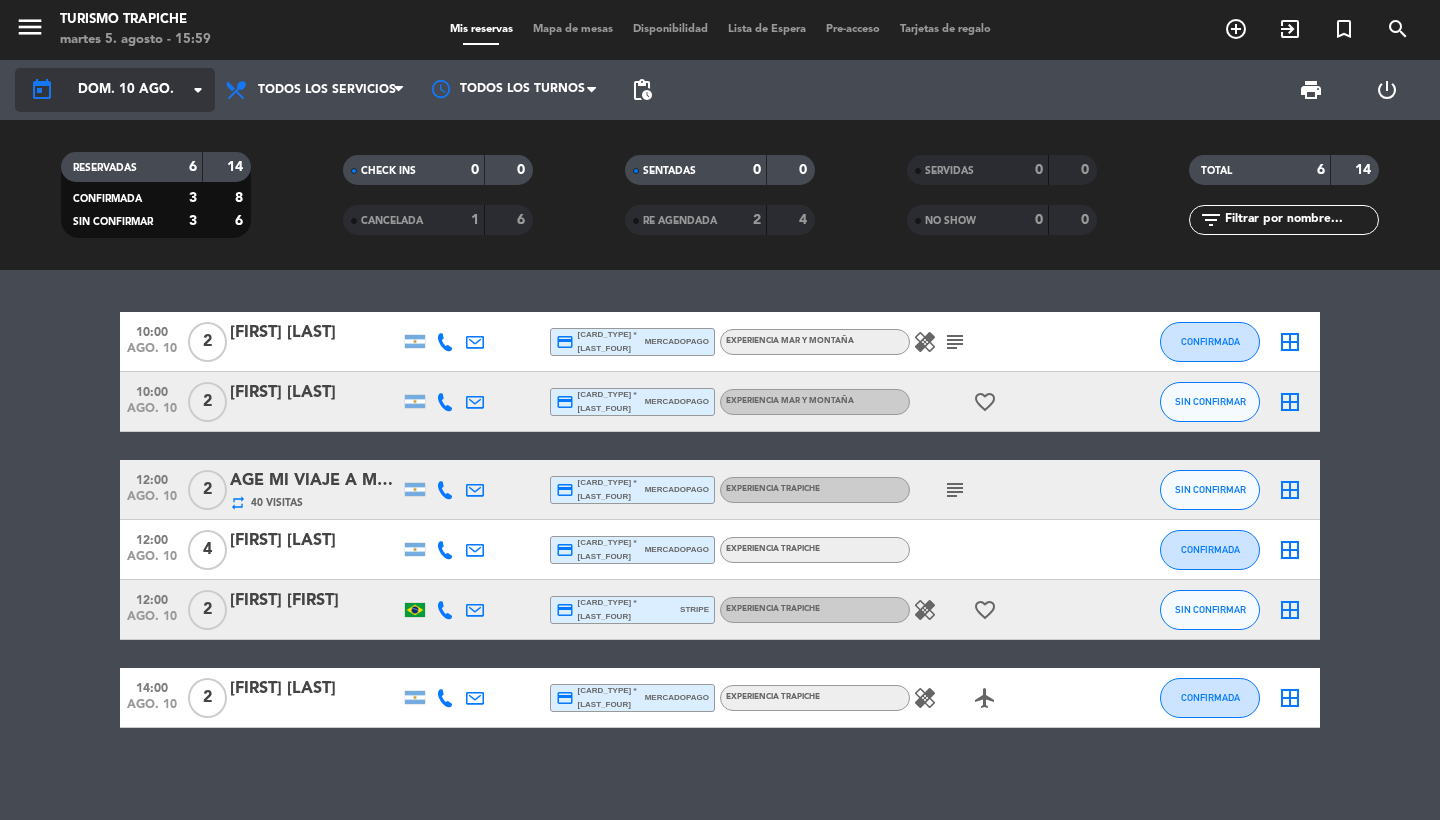 click on "dom. 10 ago." 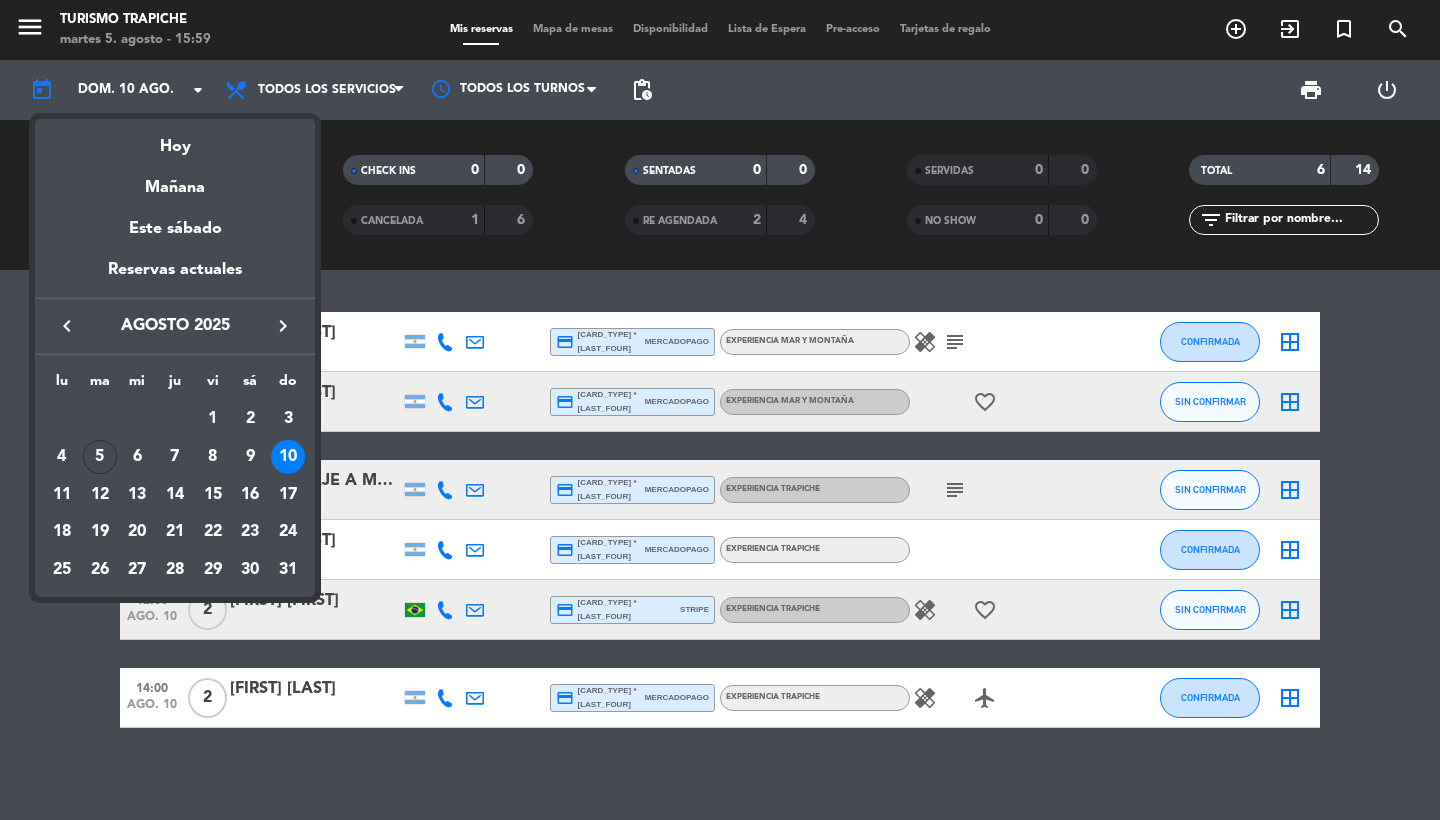 click at bounding box center (720, 410) 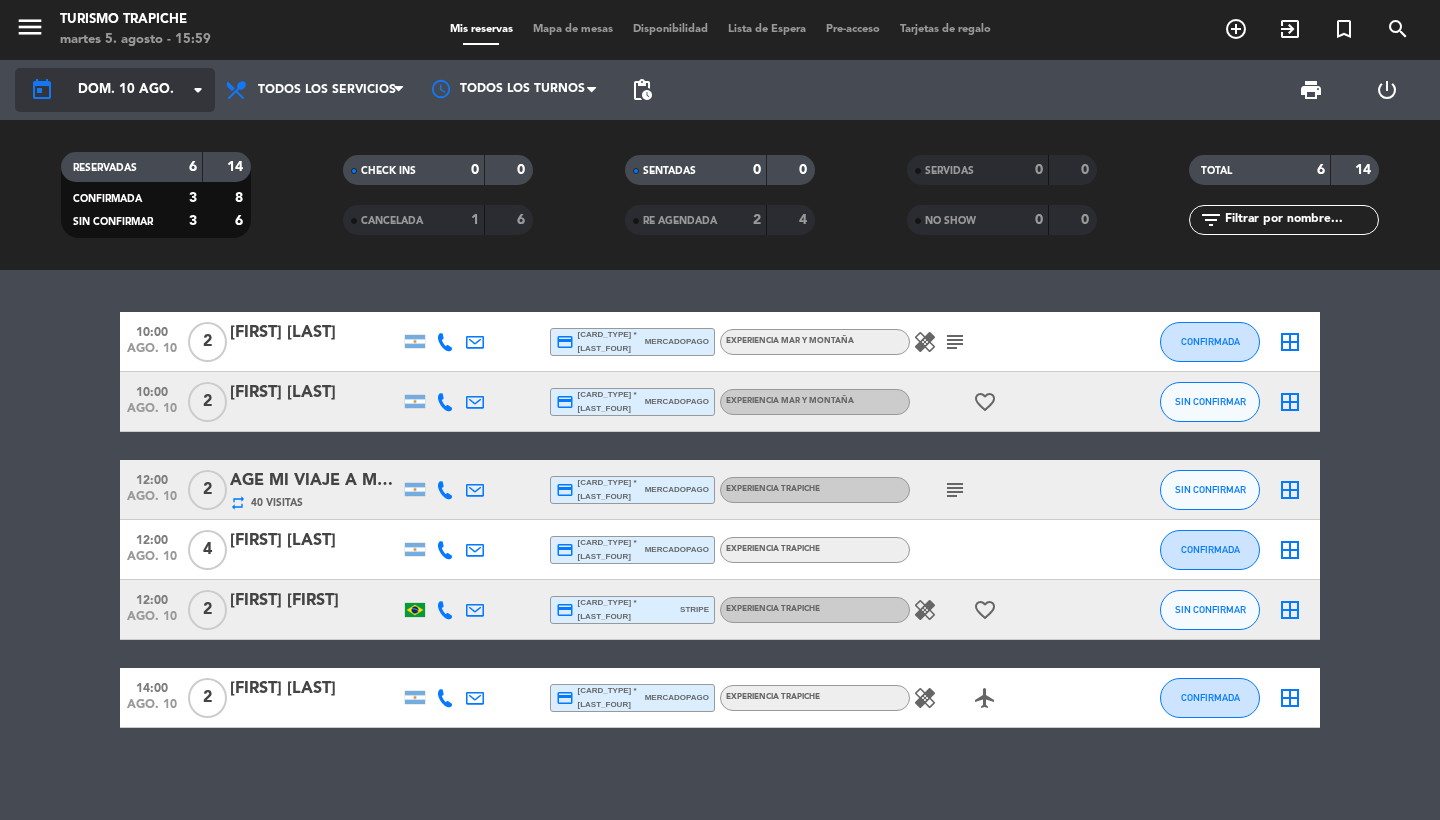 click on "dom. 10 ago." 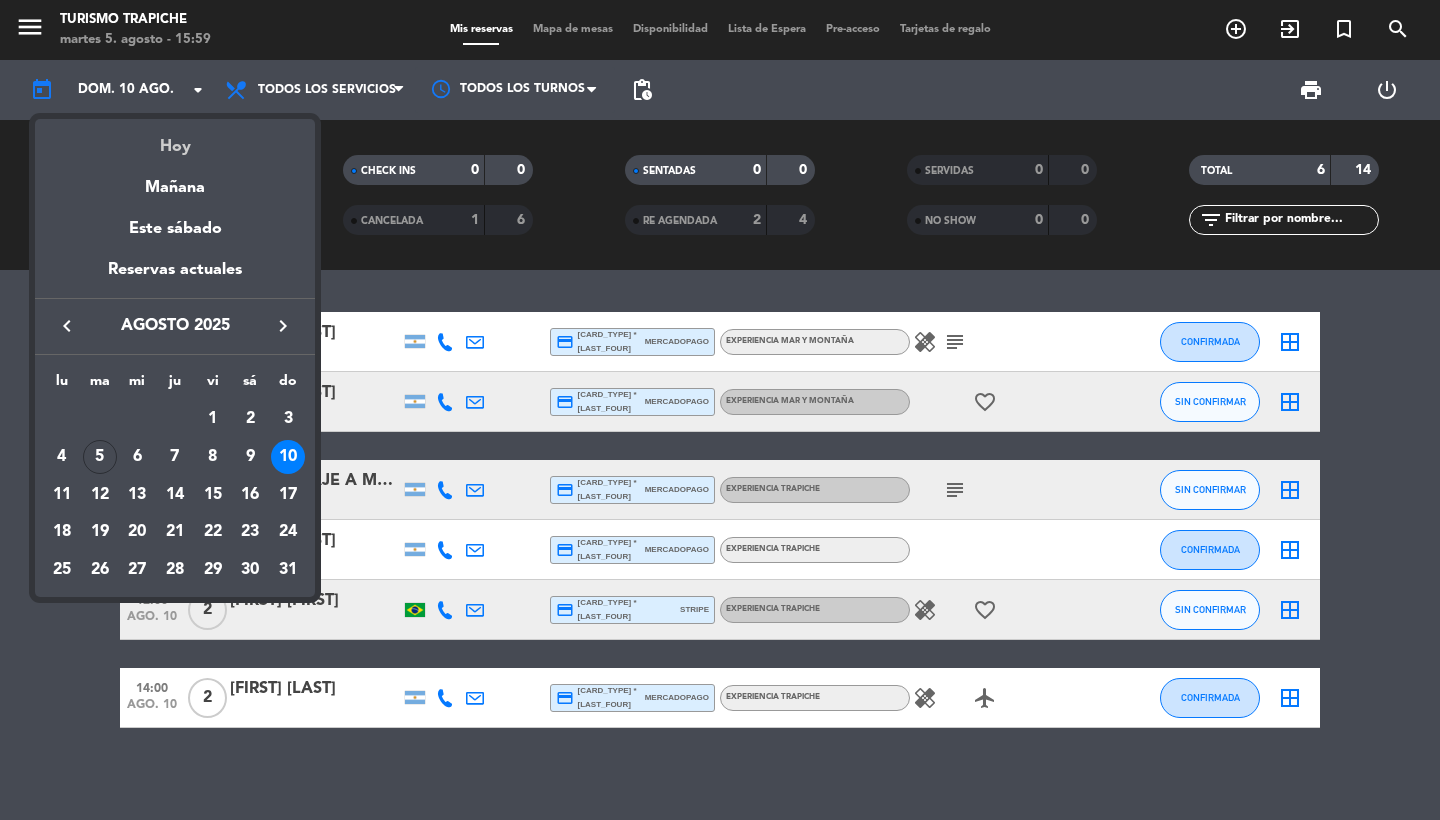 click on "Hoy" at bounding box center (175, 139) 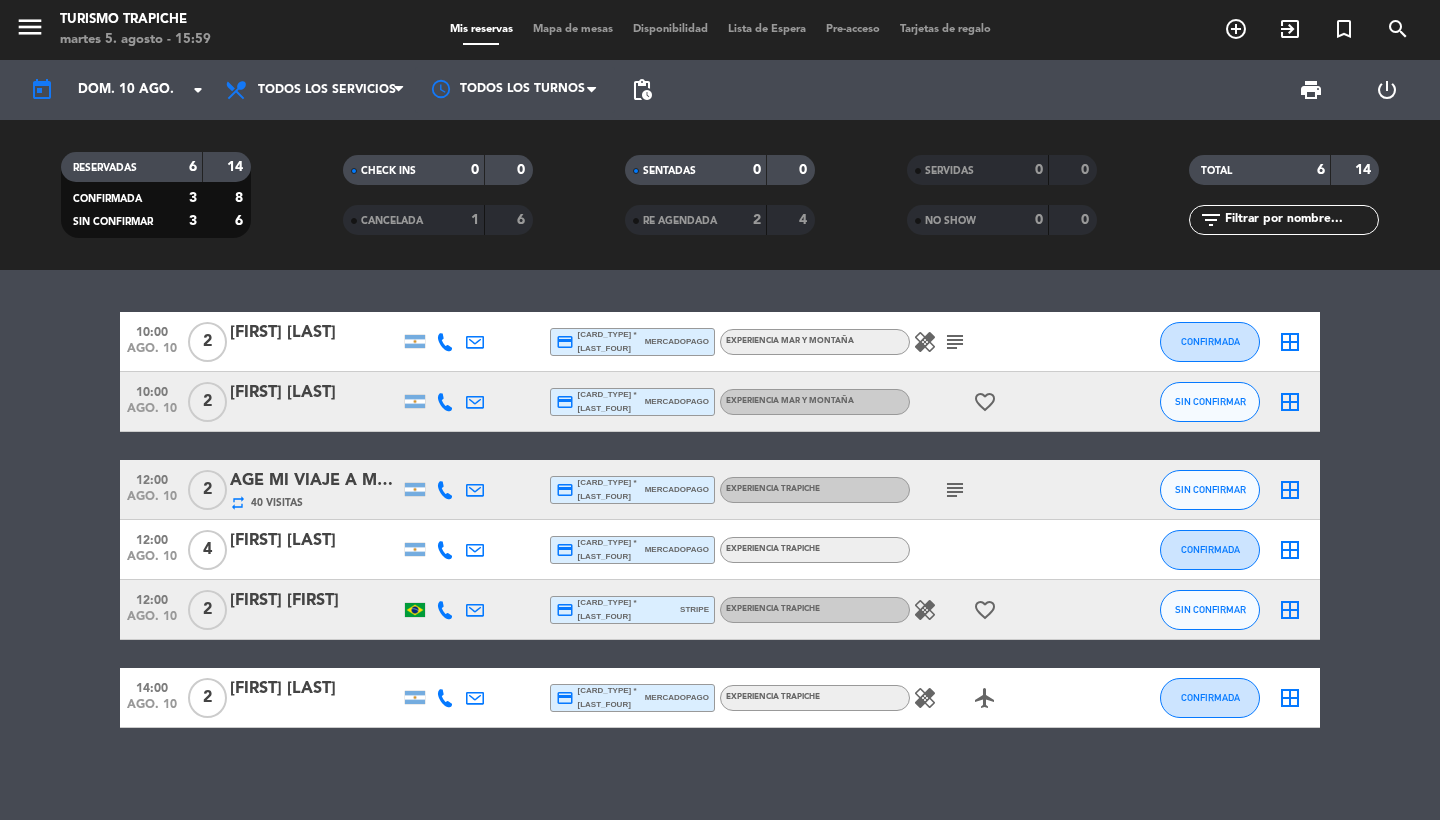 type on "mar. 5 ago." 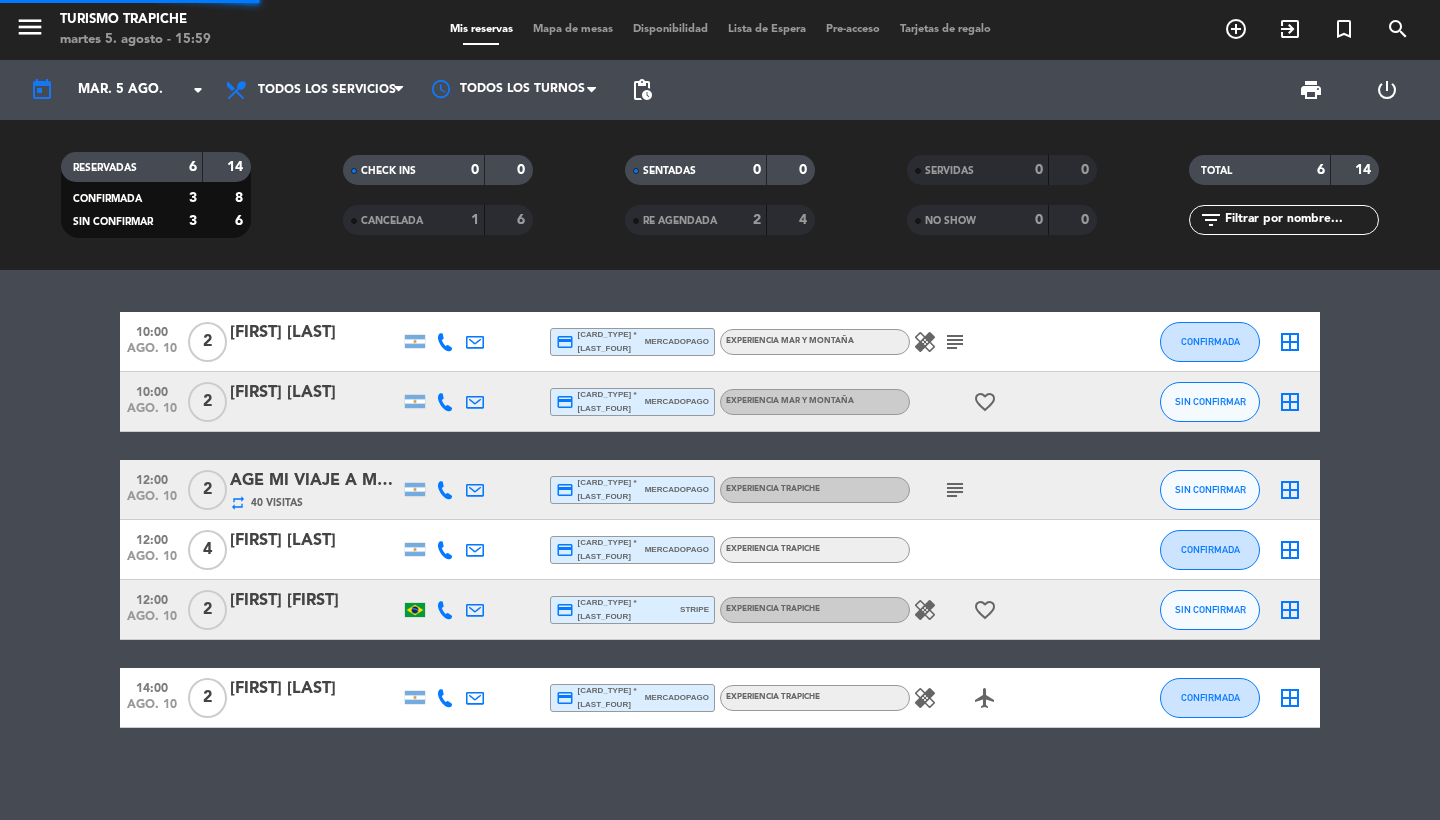 click on "today    mar. 5 ago. arrow_drop_down" 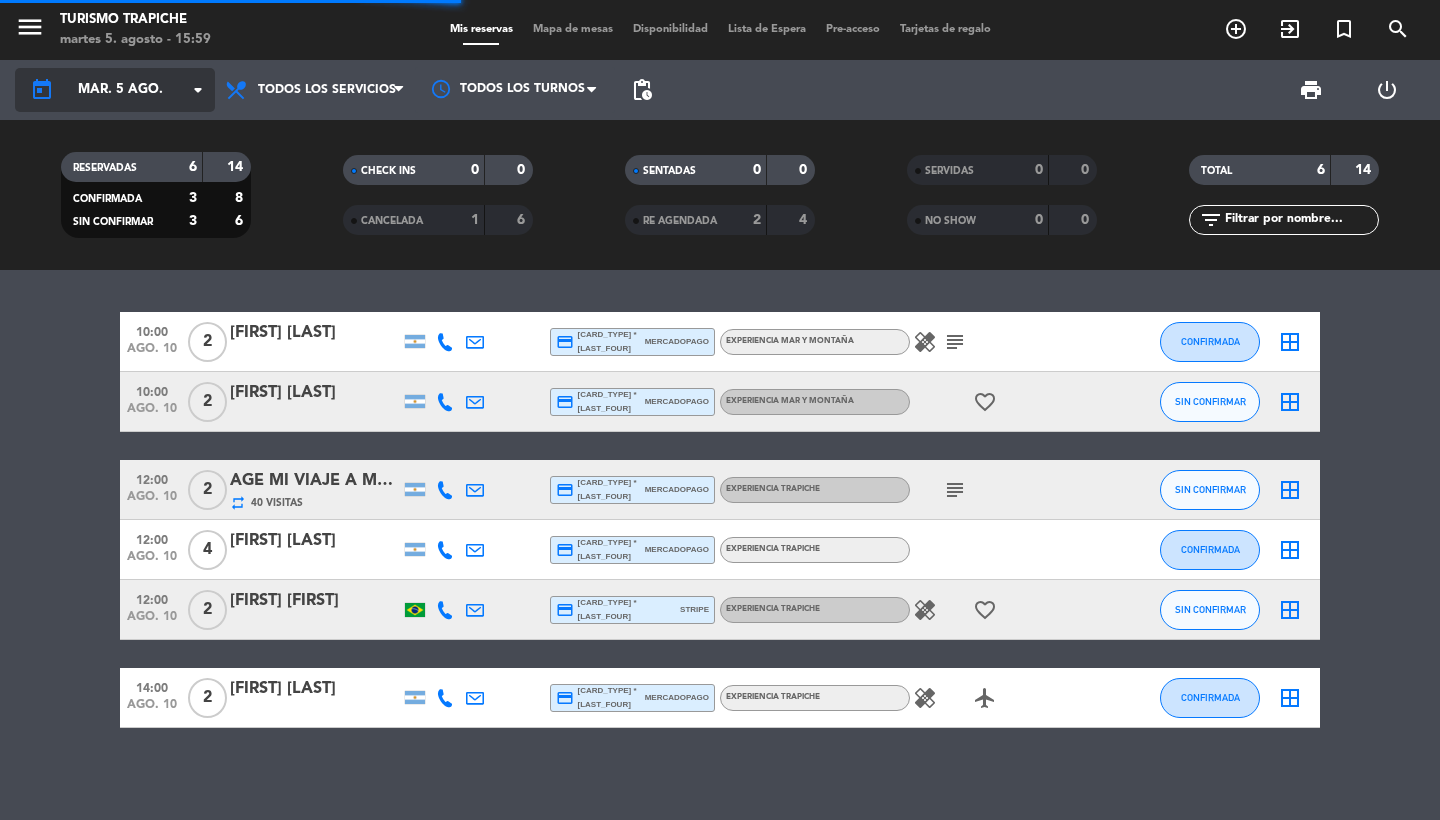 click on "today    mar. 5 ago. arrow_drop_down" 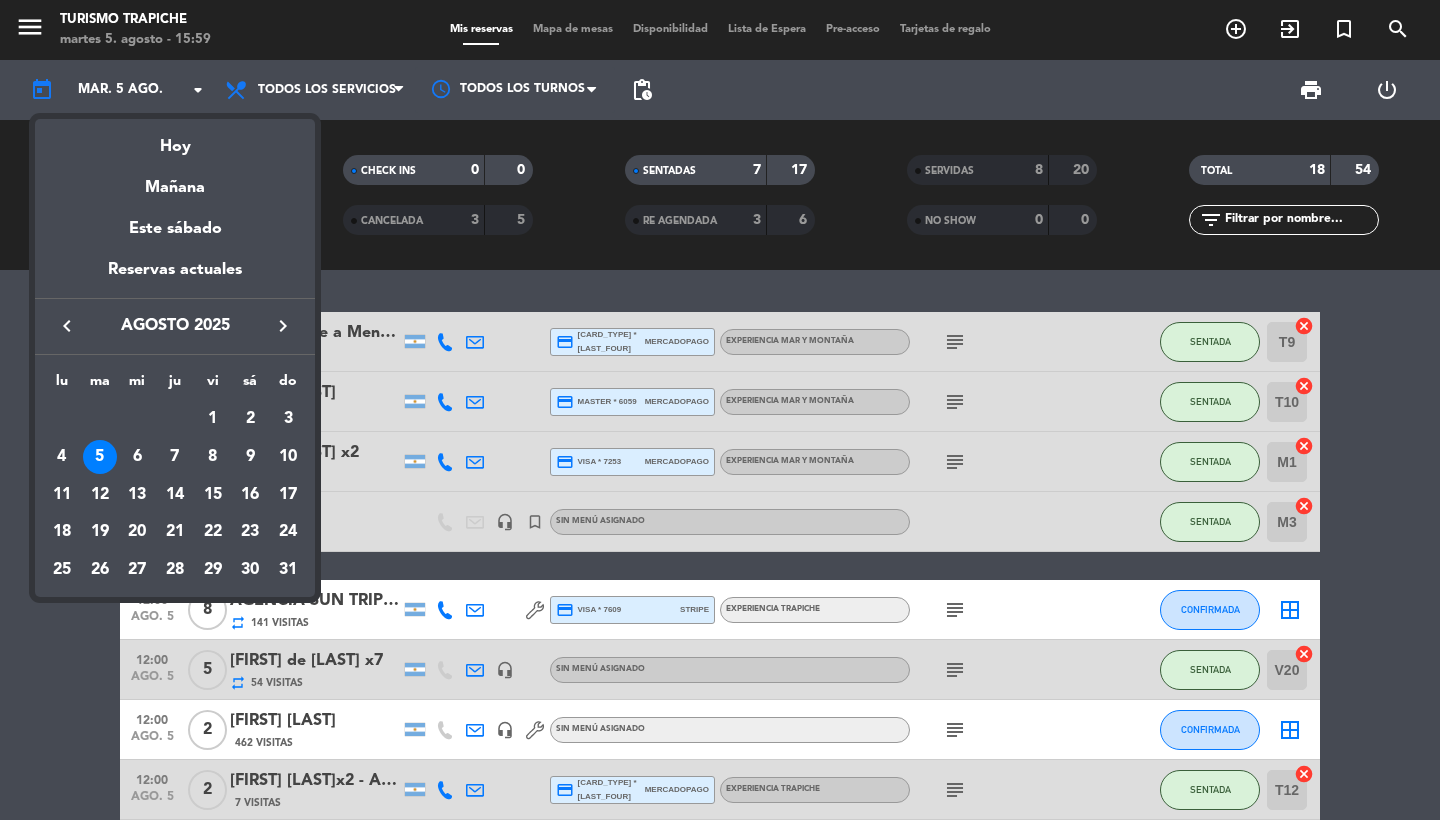 click on "agosto 2025" at bounding box center [175, 326] 